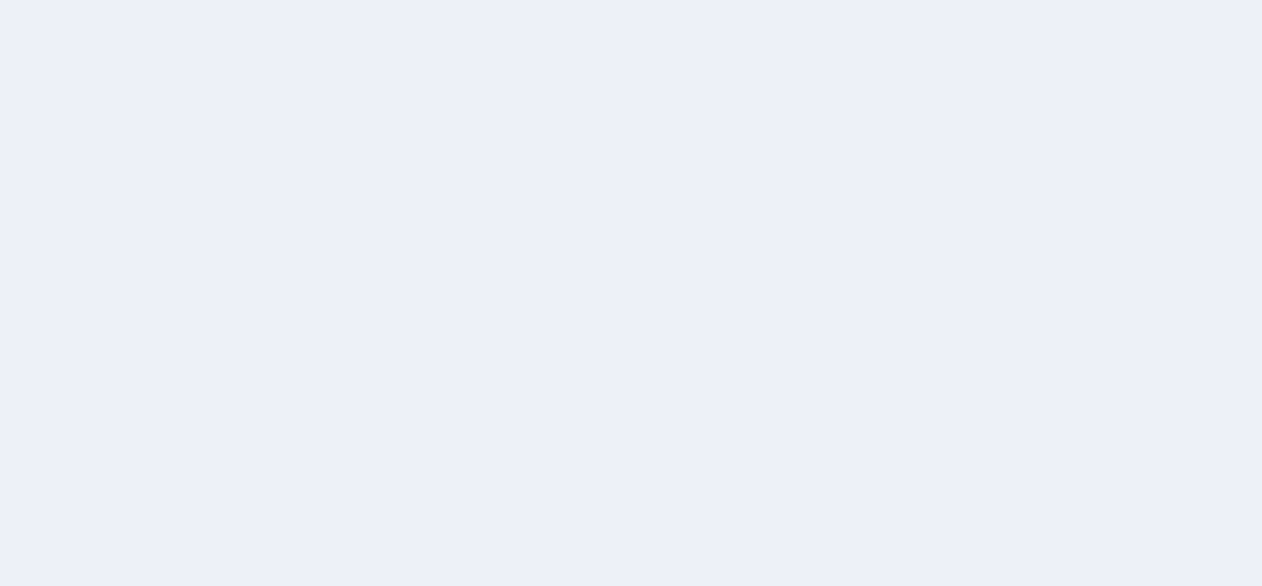 scroll, scrollTop: 0, scrollLeft: 0, axis: both 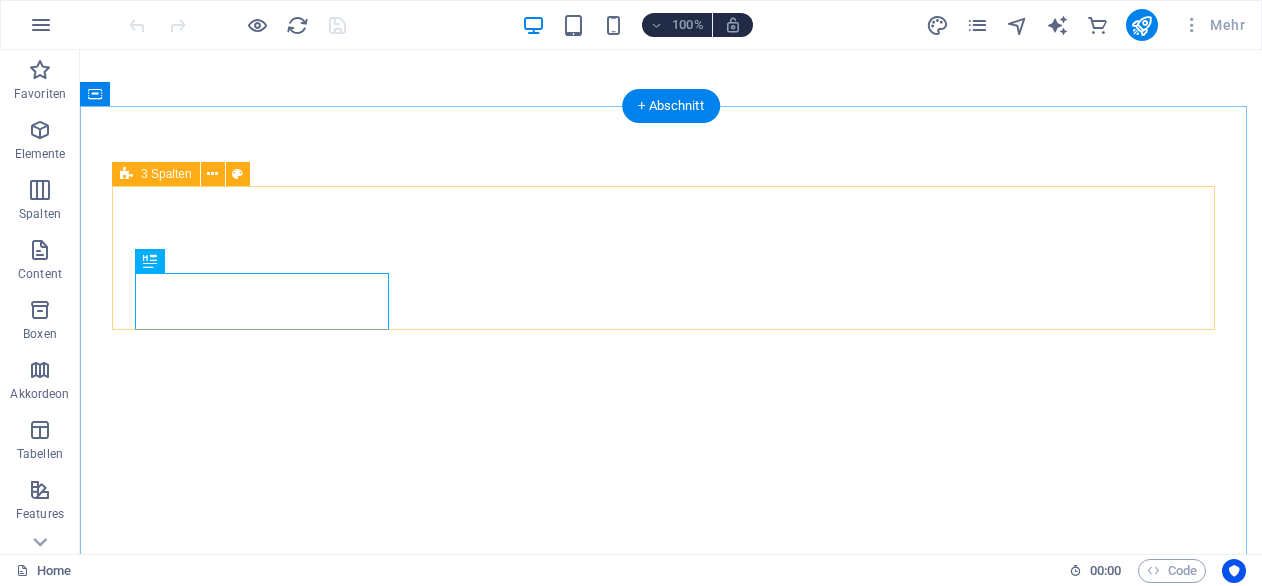 select 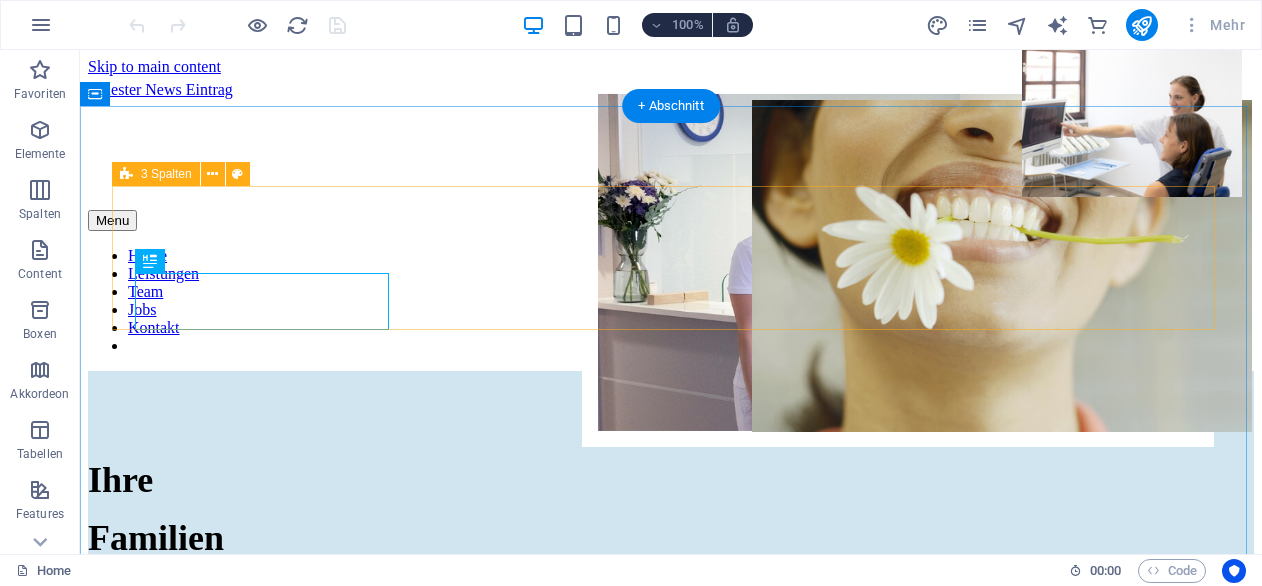scroll, scrollTop: 2570, scrollLeft: 0, axis: vertical 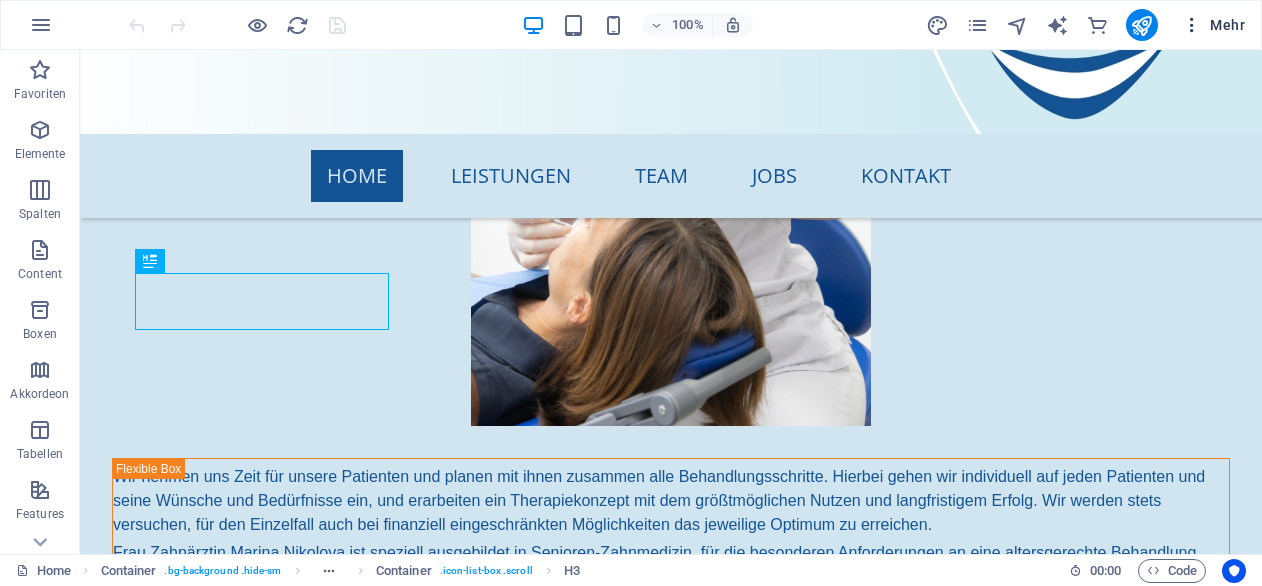 click on "Mehr" at bounding box center (1213, 25) 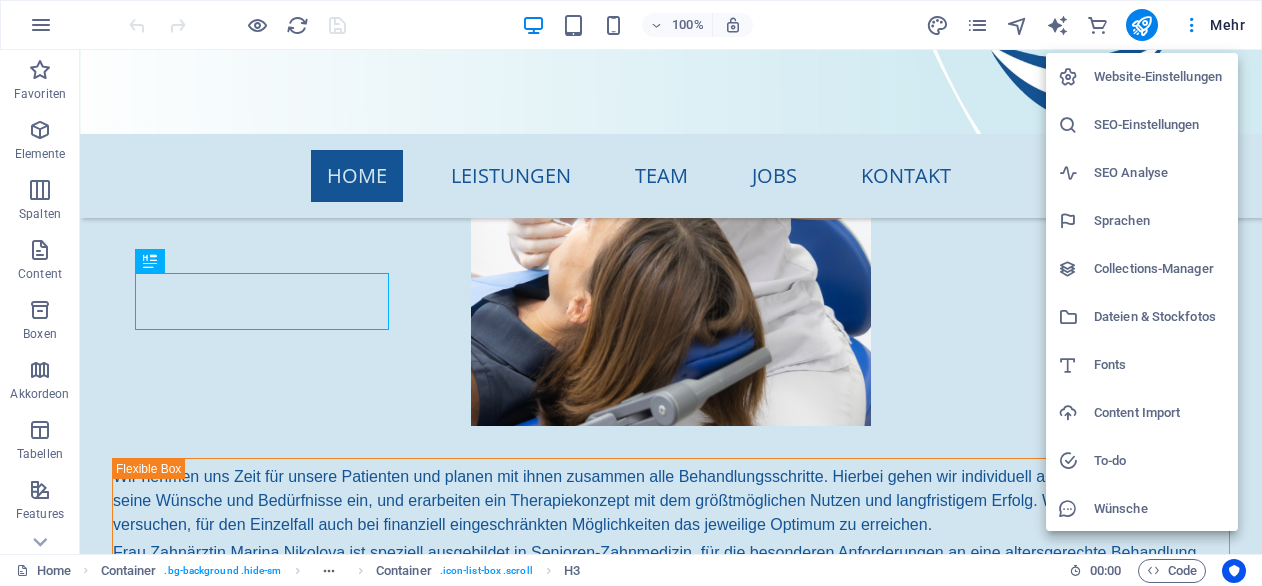click on "Collections-Manager" at bounding box center [1160, 269] 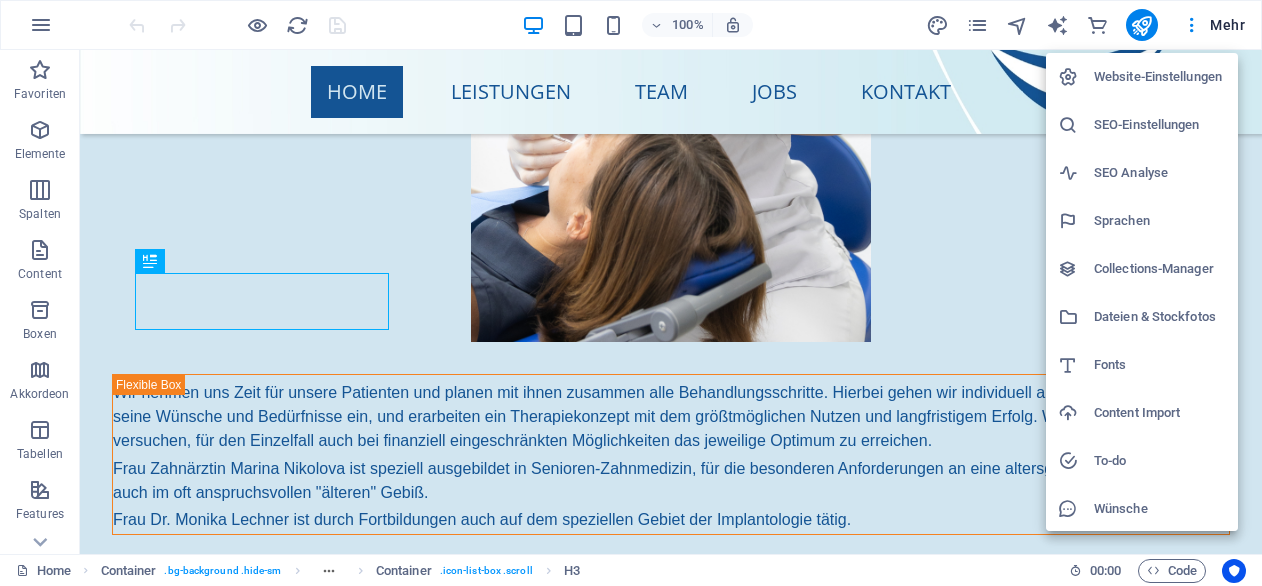 scroll, scrollTop: 0, scrollLeft: 0, axis: both 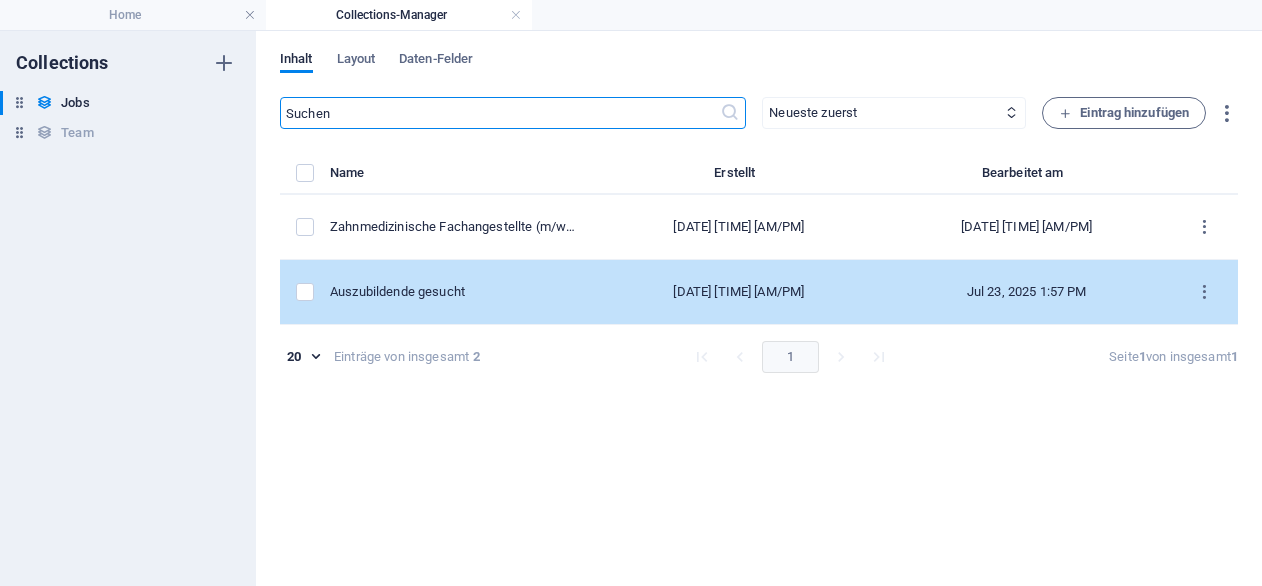 click on "Auszubildende gesucht" at bounding box center (454, 292) 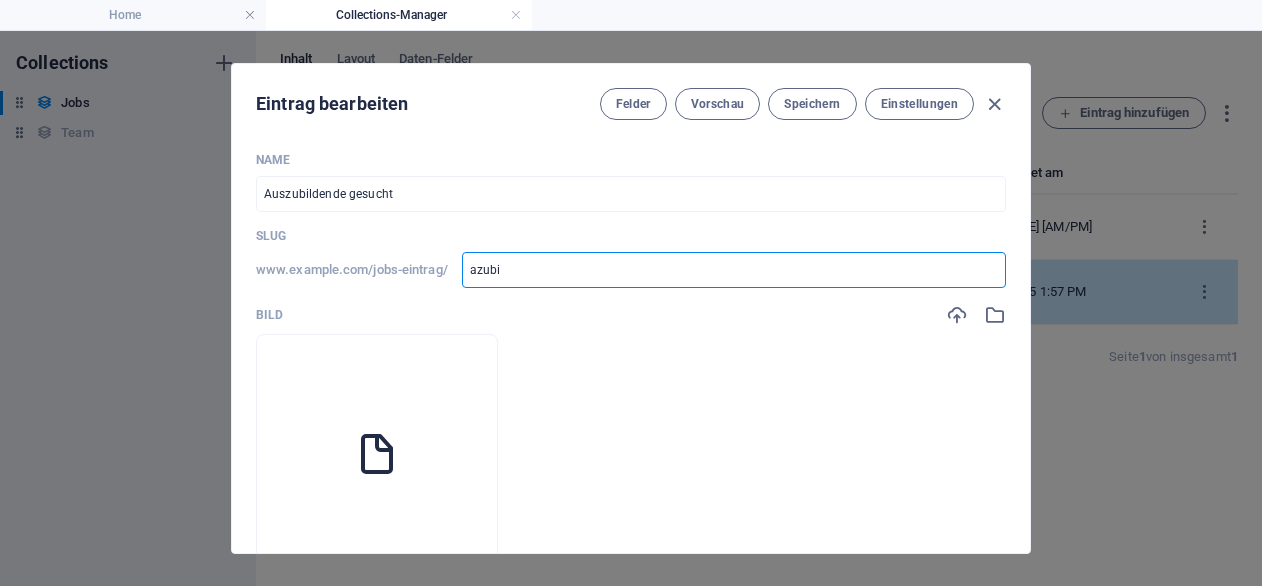click on "azubi" at bounding box center (734, 270) 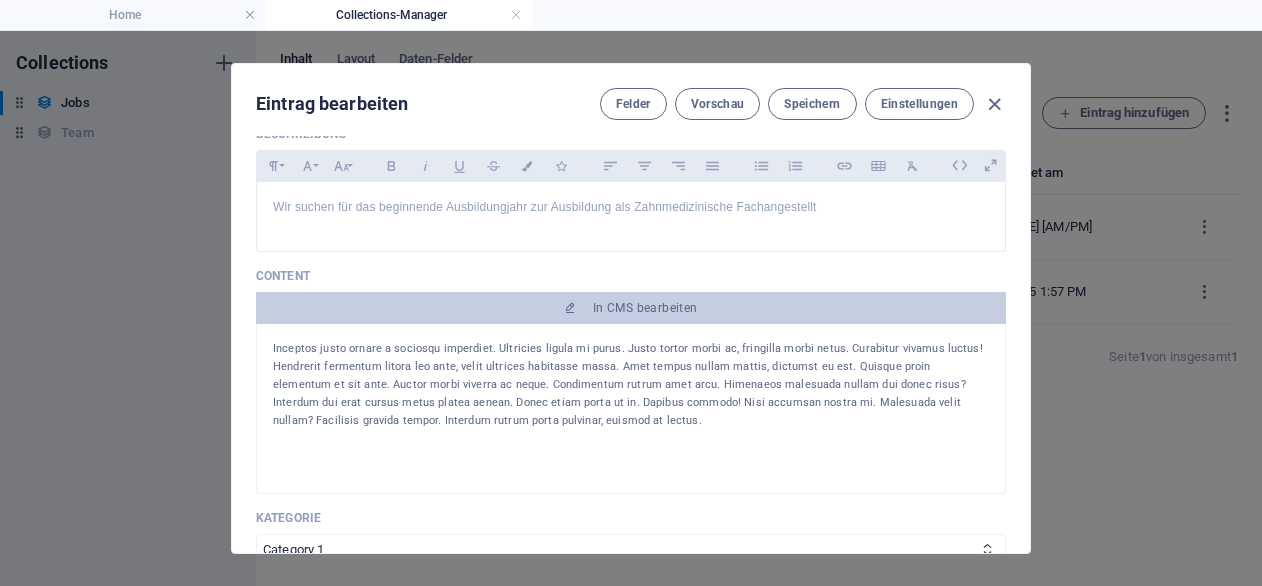 scroll, scrollTop: 488, scrollLeft: 0, axis: vertical 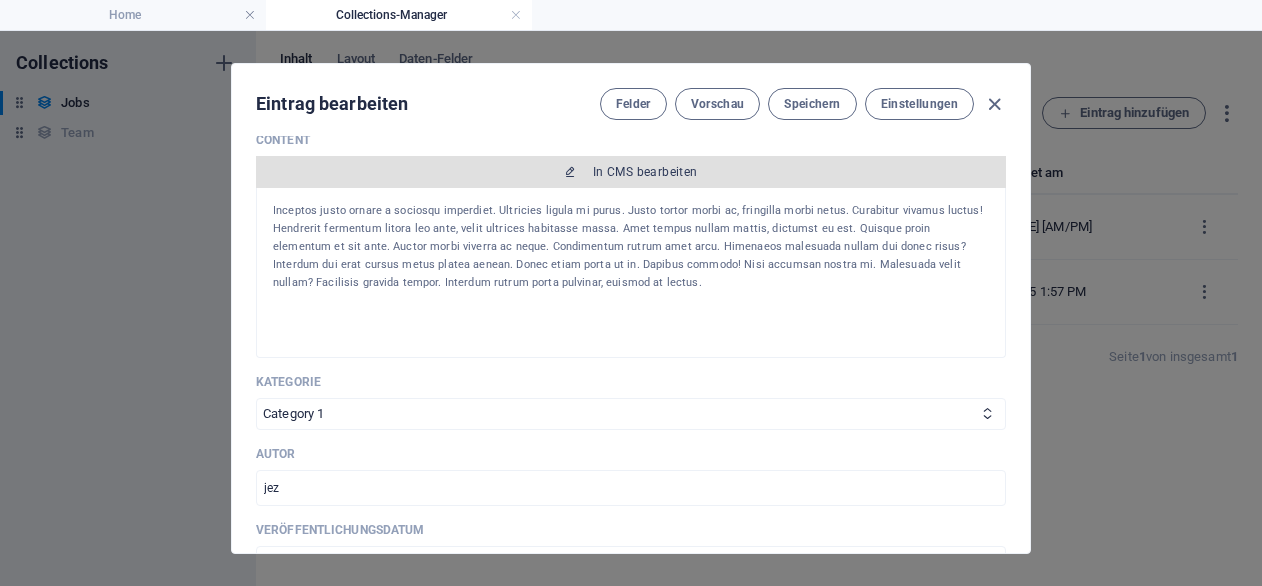 click on "In CMS bearbeiten" at bounding box center [645, 172] 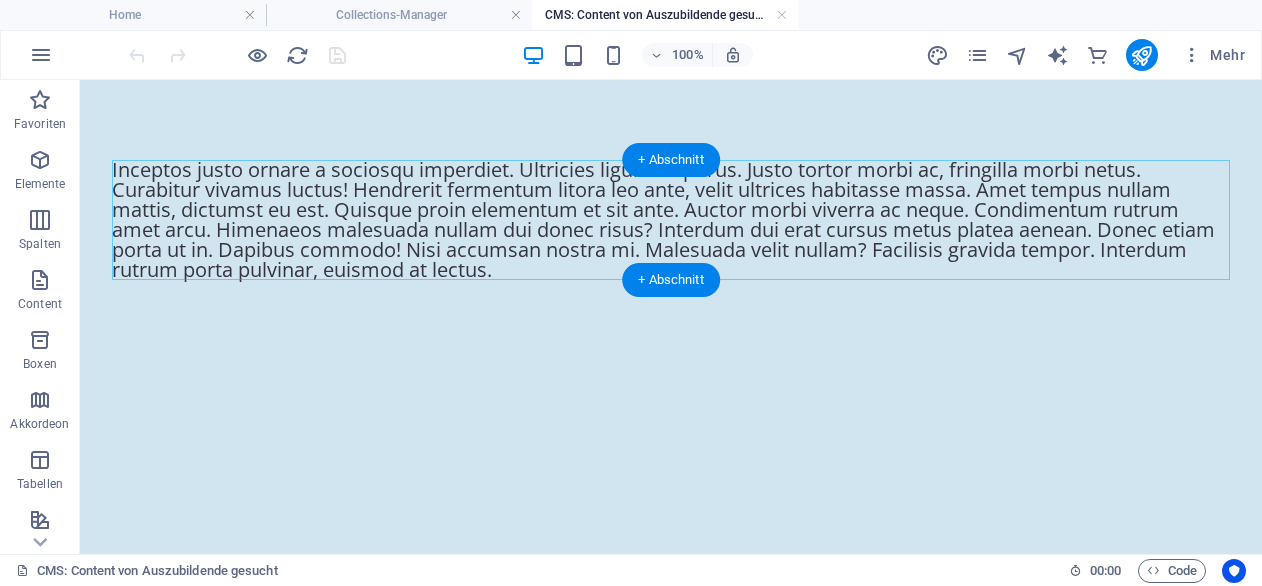 scroll, scrollTop: 0, scrollLeft: 0, axis: both 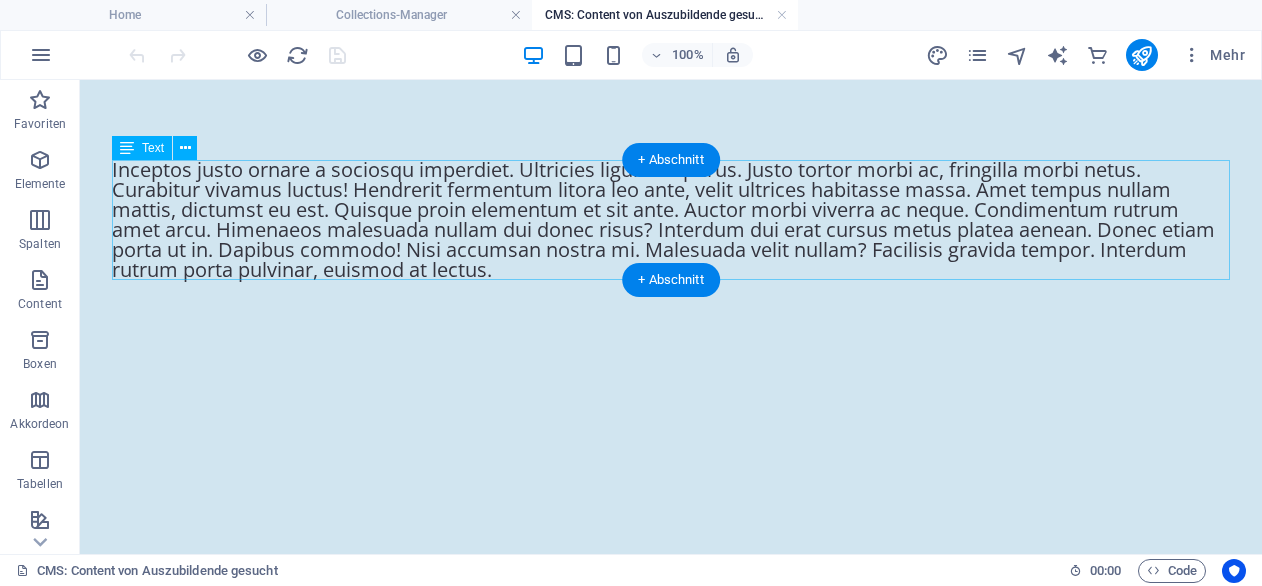 click on "Inceptos justo ornare a sociosqu imperdiet. Ultricies ligula mi purus. Justo tortor morbi ac, fringilla morbi netus. Curabitur vivamus luctus! Hendrerit fermentum litora leo ante, velit ultrices habitasse massa. Amet tempus nullam mattis, dictumst eu est. Quisque proin elementum et sit ante. Auctor morbi viverra ac neque. Condimentum rutrum amet arcu. Himenaeos malesuada nullam dui donec risus? Interdum dui erat cursus metus platea aenean. Donec etiam porta ut in. Dapibus commodo! Nisi accumsan nostra mi. Malesuada velit nullam? Facilisis gravida tempor. Interdum rutrum porta pulvinar, euismod at lectus." at bounding box center (671, 220) 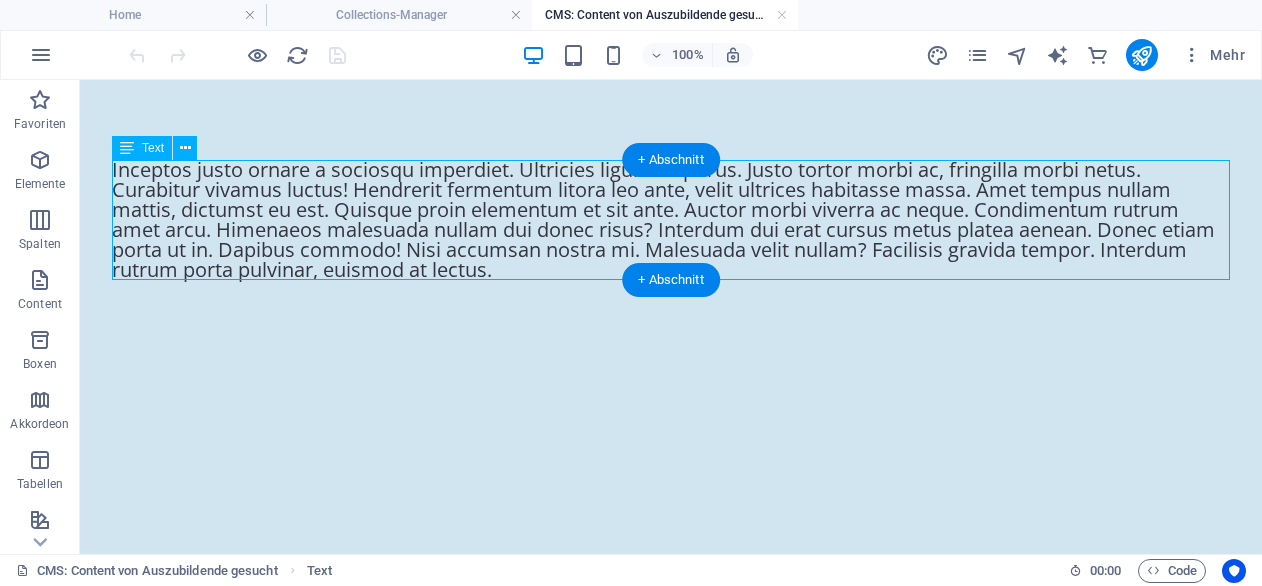 click on "Inceptos justo ornare a sociosqu imperdiet. Ultricies ligula mi purus. Justo tortor morbi ac, fringilla morbi netus. Curabitur vivamus luctus! Hendrerit fermentum litora leo ante, velit ultrices habitasse massa. Amet tempus nullam mattis, dictumst eu est. Quisque proin elementum et sit ante. Auctor morbi viverra ac neque. Condimentum rutrum amet arcu. Himenaeos malesuada nullam dui donec risus? Interdum dui erat cursus metus platea aenean. Donec etiam porta ut in. Dapibus commodo! Nisi accumsan nostra mi. Malesuada velit nullam? Facilisis gravida tempor. Interdum rutrum porta pulvinar, euismod at lectus." at bounding box center [671, 220] 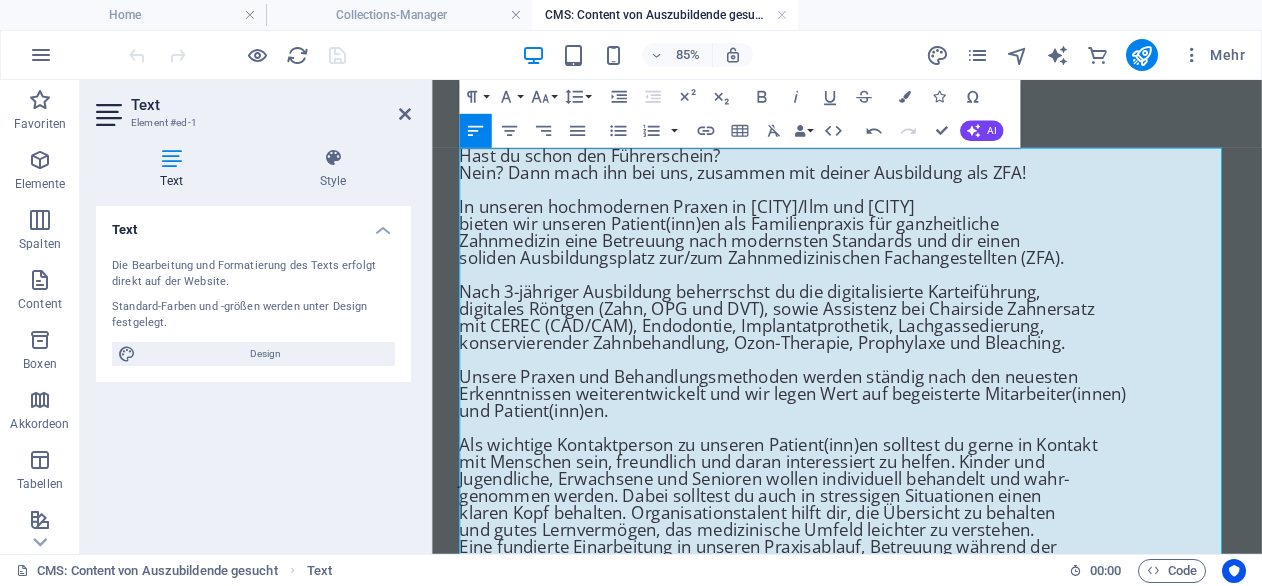 scroll, scrollTop: 40770, scrollLeft: 10, axis: both 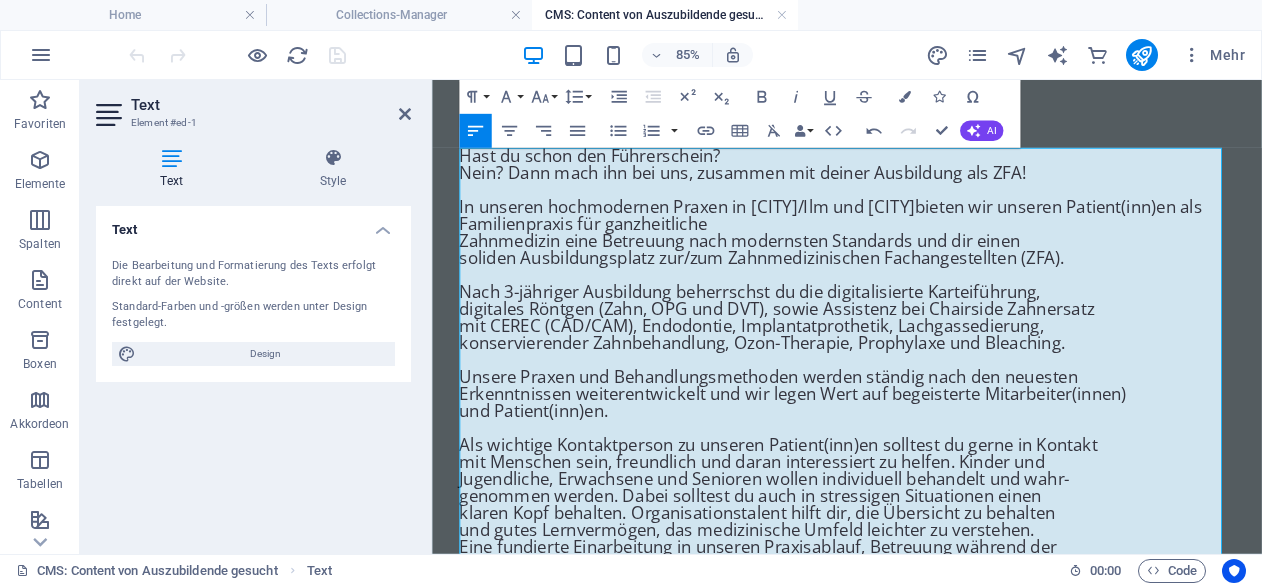 type 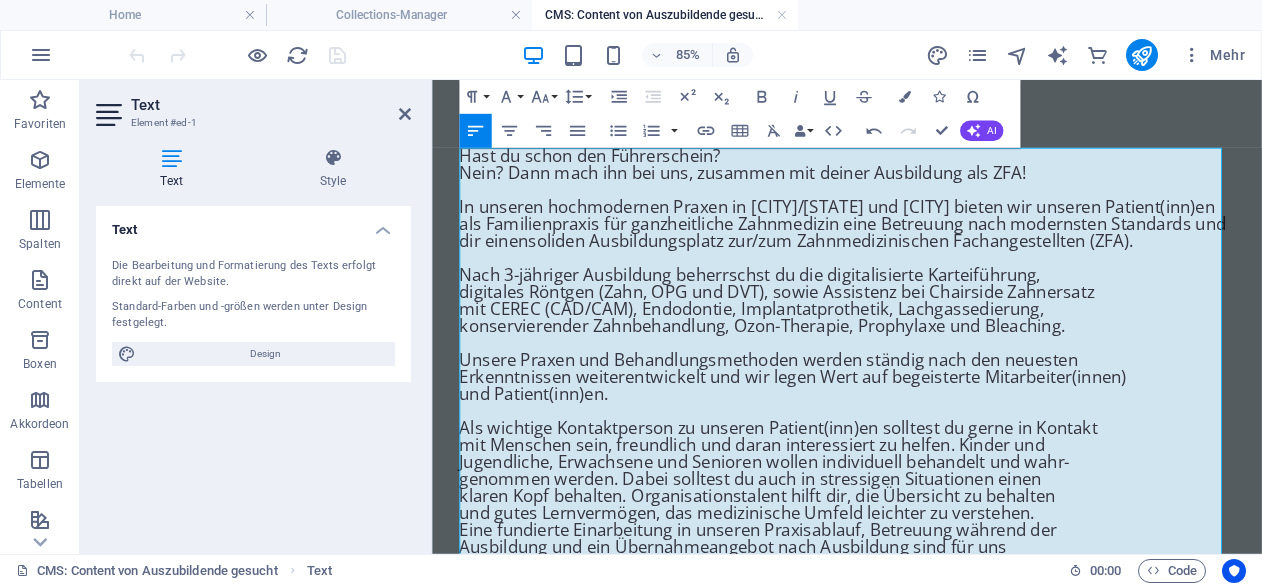 click on "Nach 3-jähriger Ausbildung beherrschst du die digitalisierte Karteiführung," at bounding box center (920, 310) 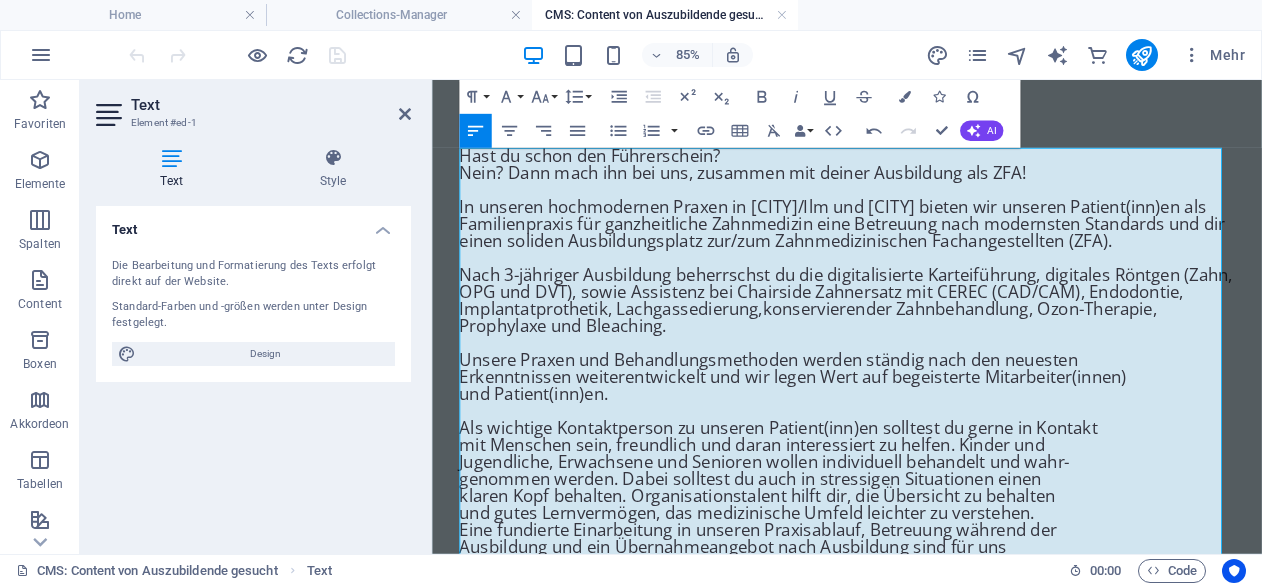 click on "Unsere Praxen und Behandlungsmethoden werden ständig nach den neuesten" at bounding box center [920, 410] 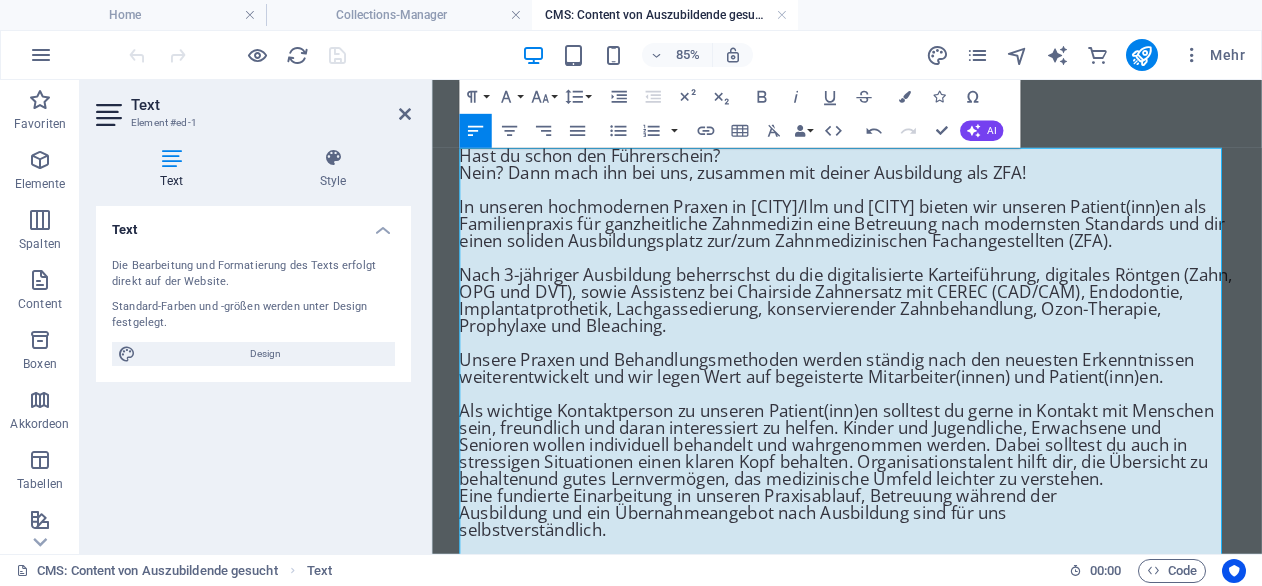 click on "Eine fundierte Einarbeitung in unseren Praxisablauf, Betreuung während der" at bounding box center [920, 570] 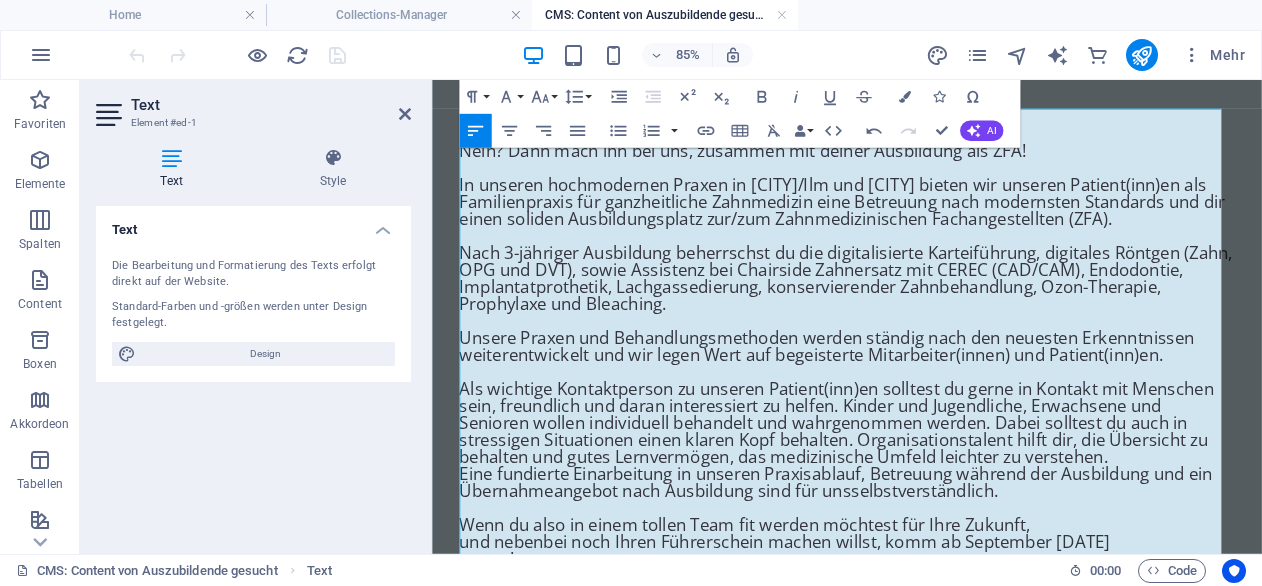 scroll, scrollTop: 46, scrollLeft: 0, axis: vertical 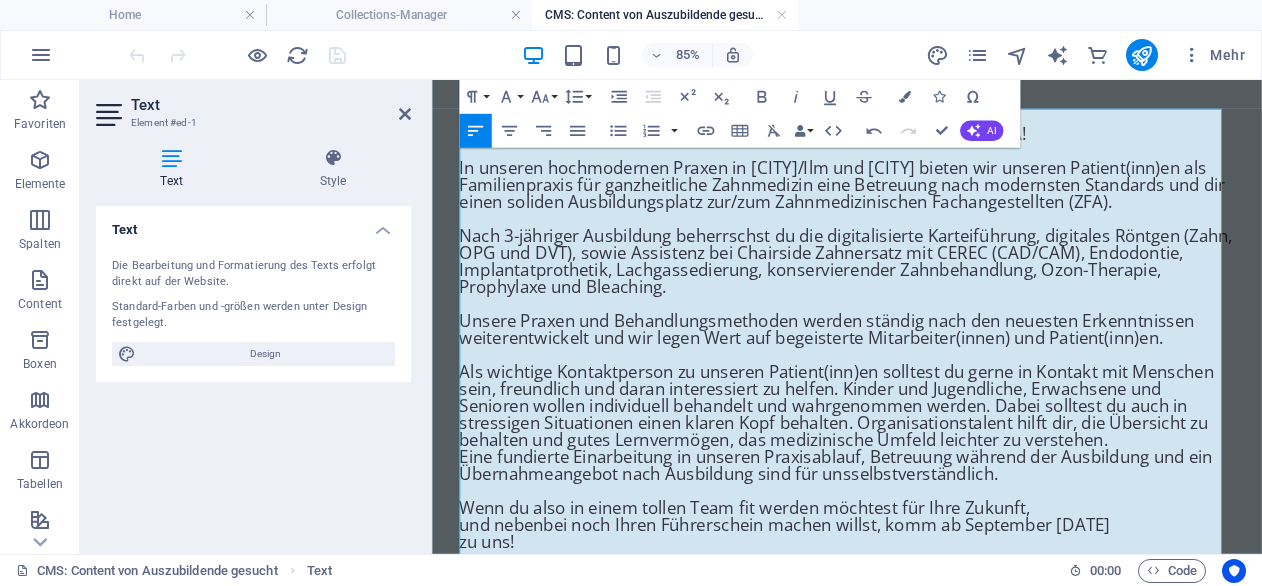 click at bounding box center [920, 564] 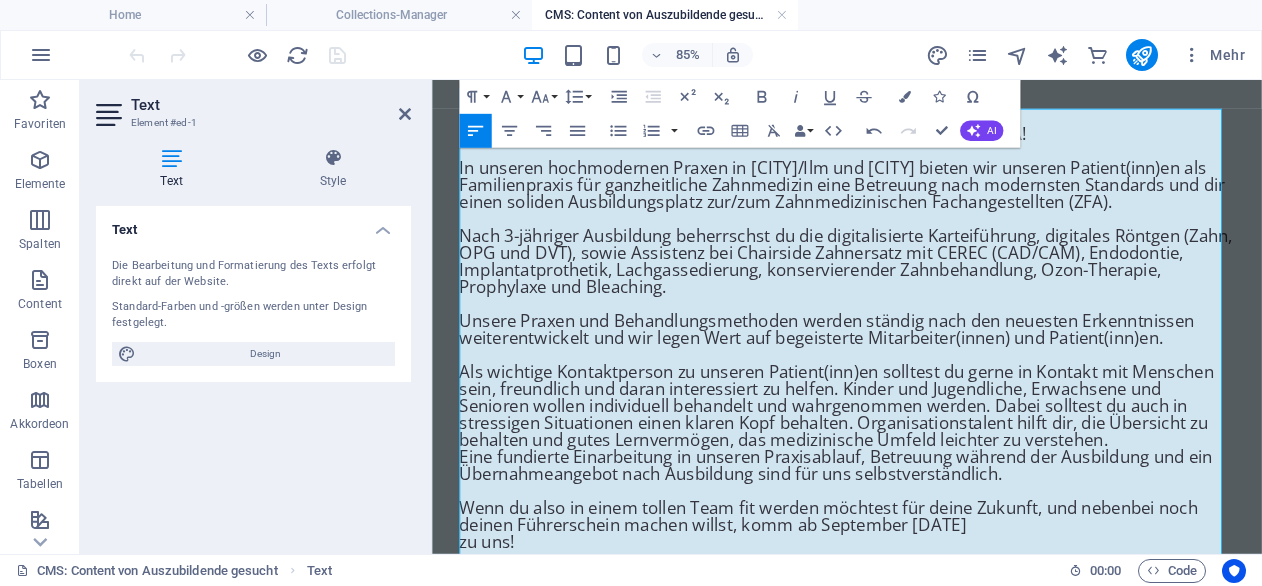 click on "Wenn du also in einem tollen Team fit werden möchtest für deine Zukunft, und nebenbei noch deinen Führerschein machen willst, komm ab September [DATE]" at bounding box center (920, 594) 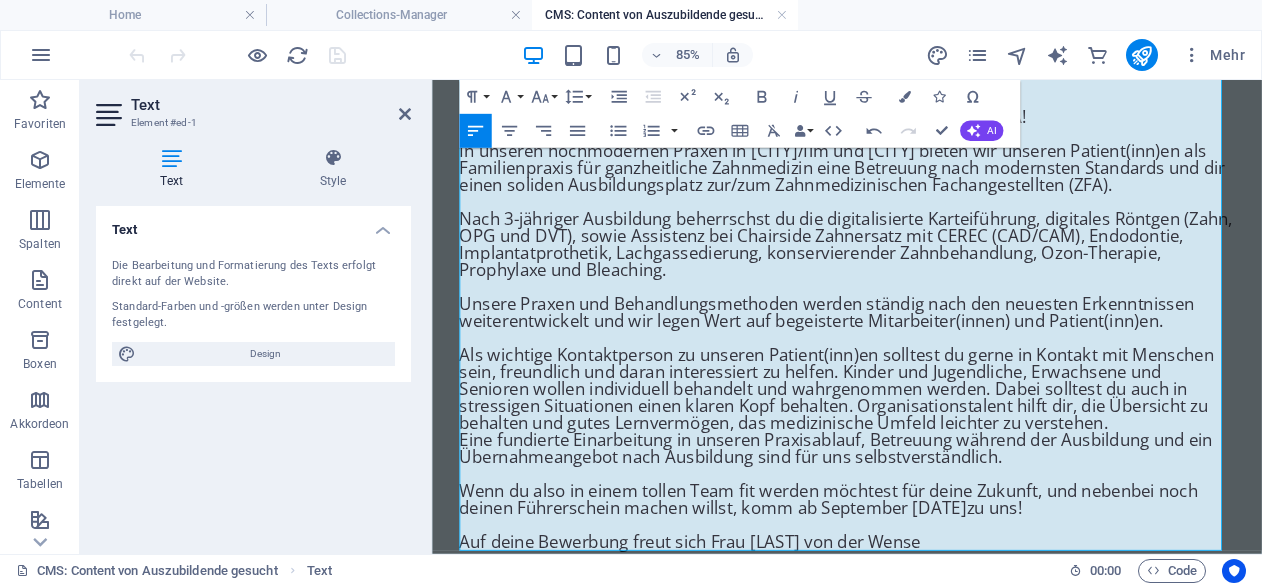 scroll, scrollTop: 86, scrollLeft: 0, axis: vertical 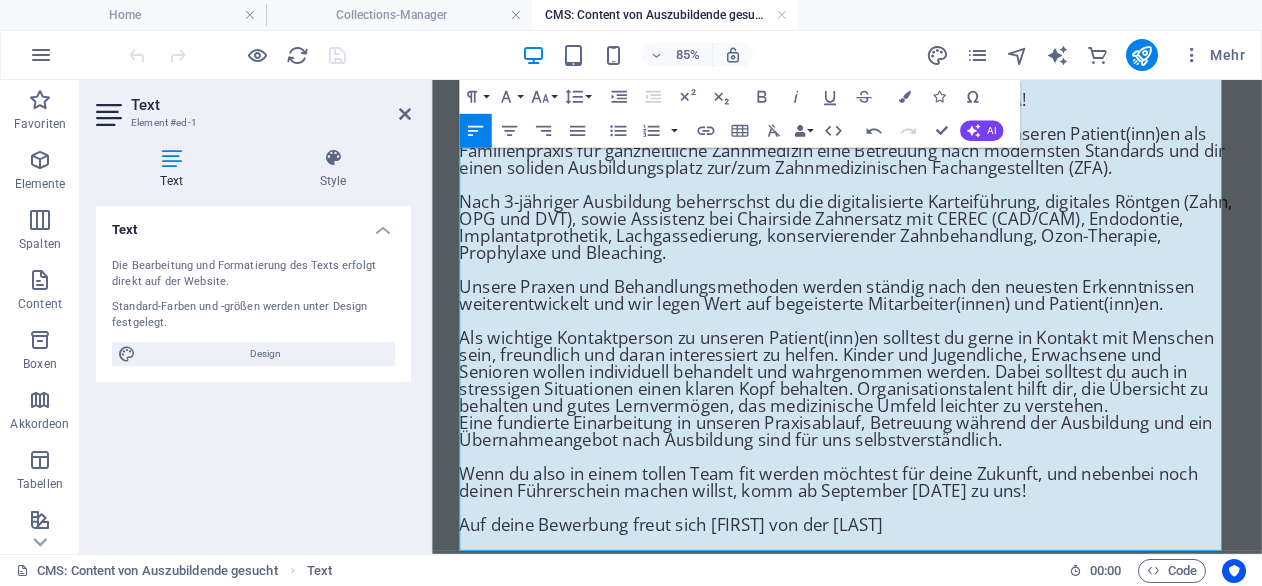 click on "Auf deine Bewerbung freut sich [FIRST] von der [LAST]" at bounding box center (920, 604) 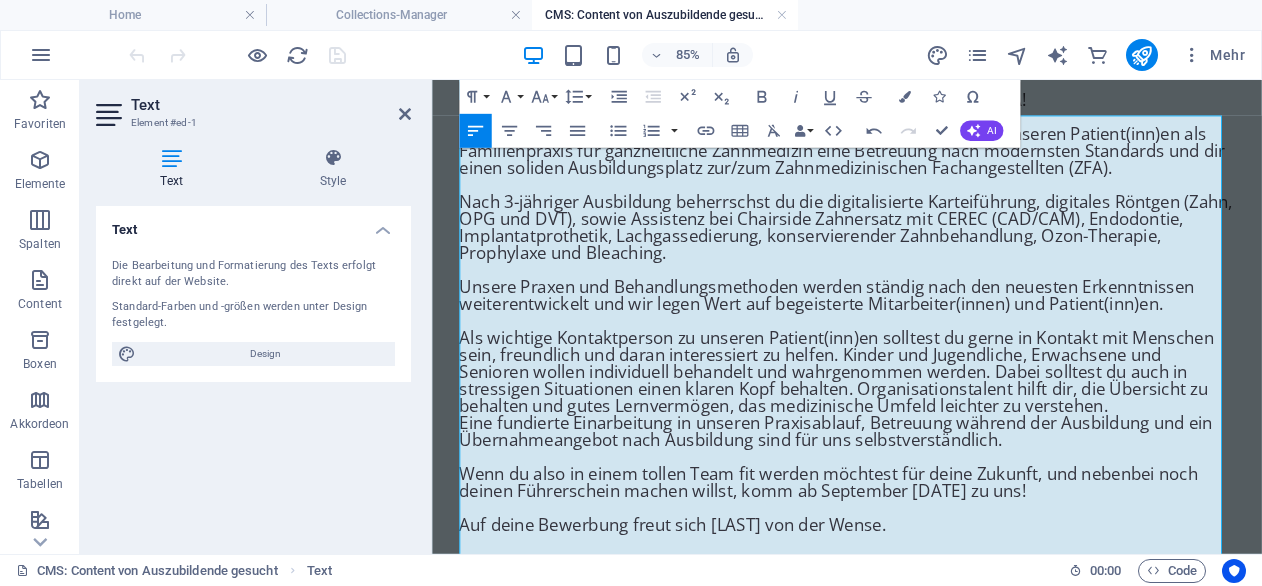 scroll, scrollTop: 0, scrollLeft: 0, axis: both 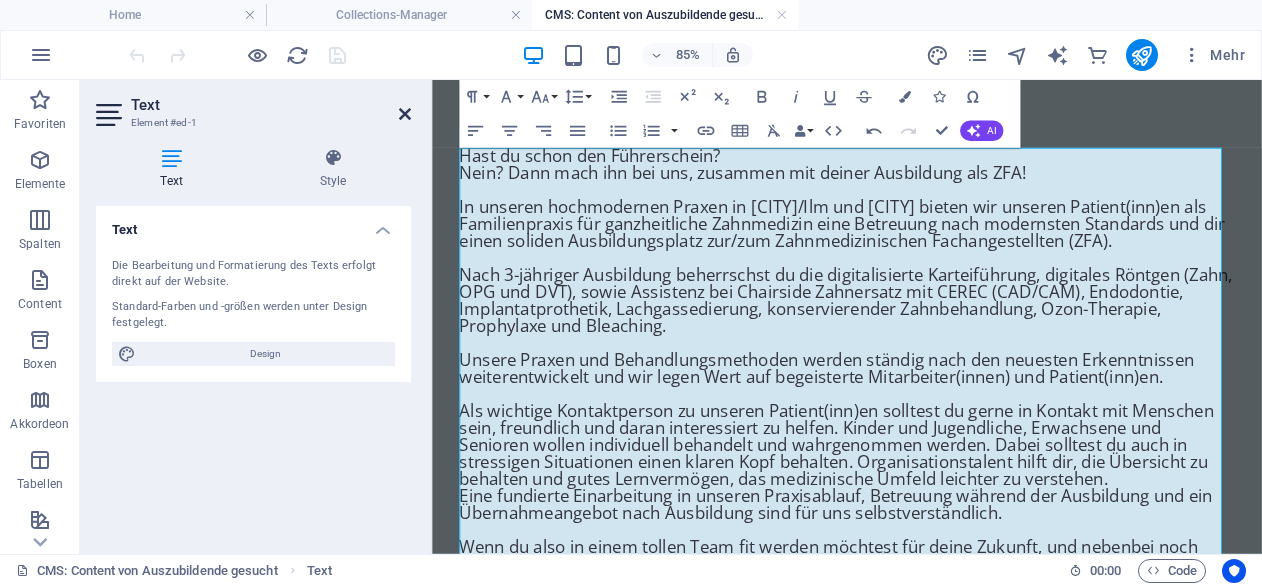click at bounding box center (405, 114) 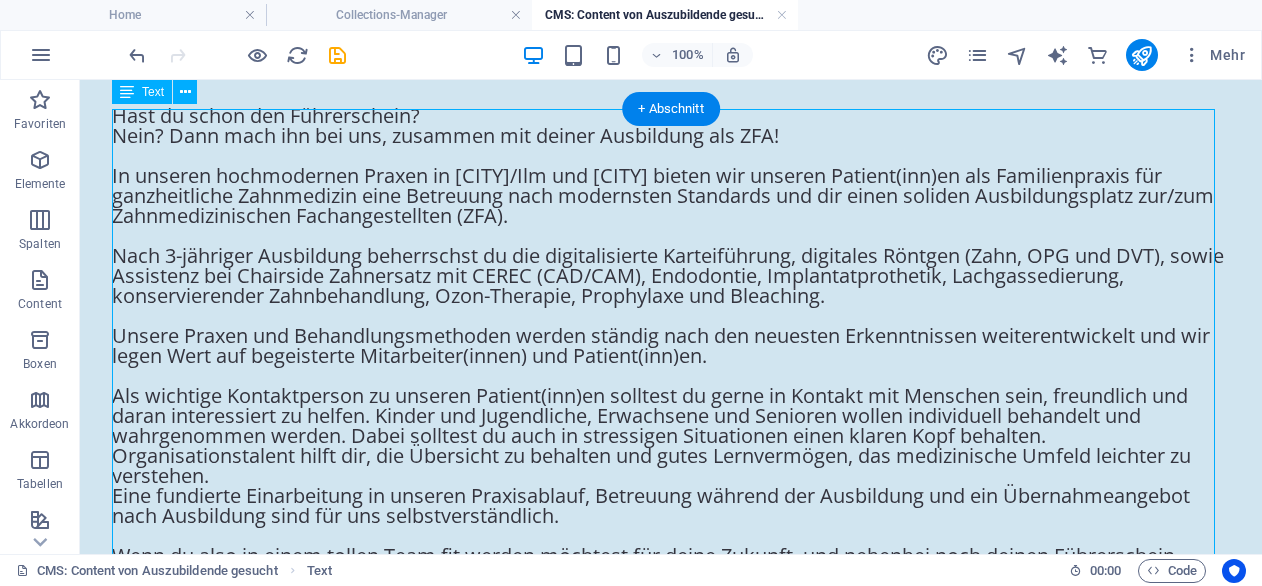 scroll, scrollTop: 0, scrollLeft: 0, axis: both 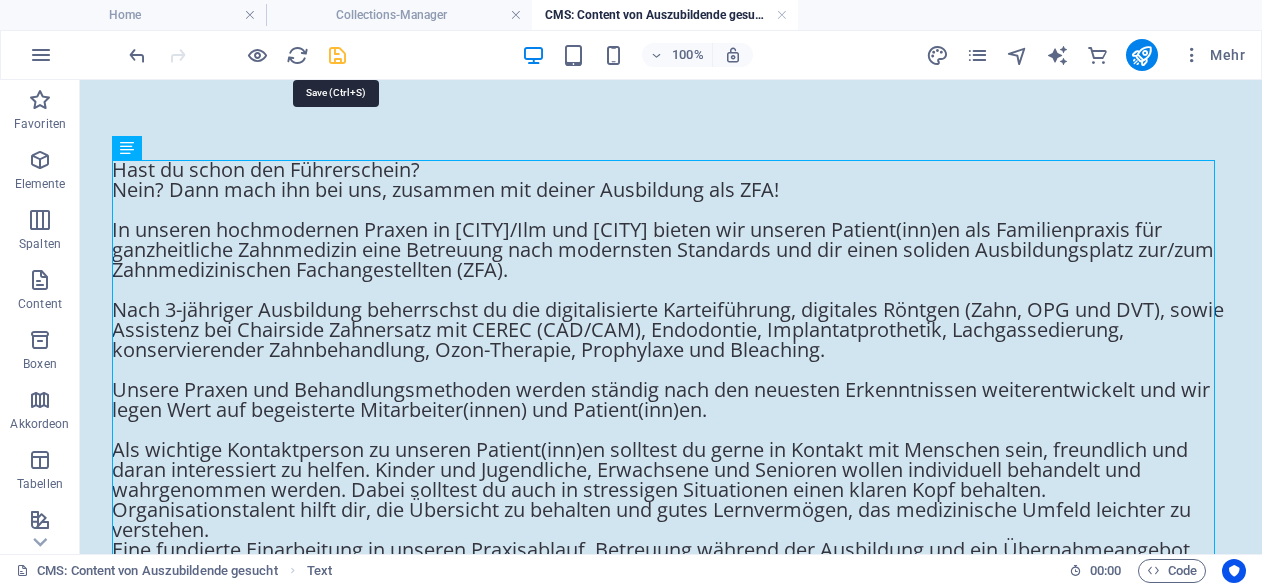 click at bounding box center (337, 55) 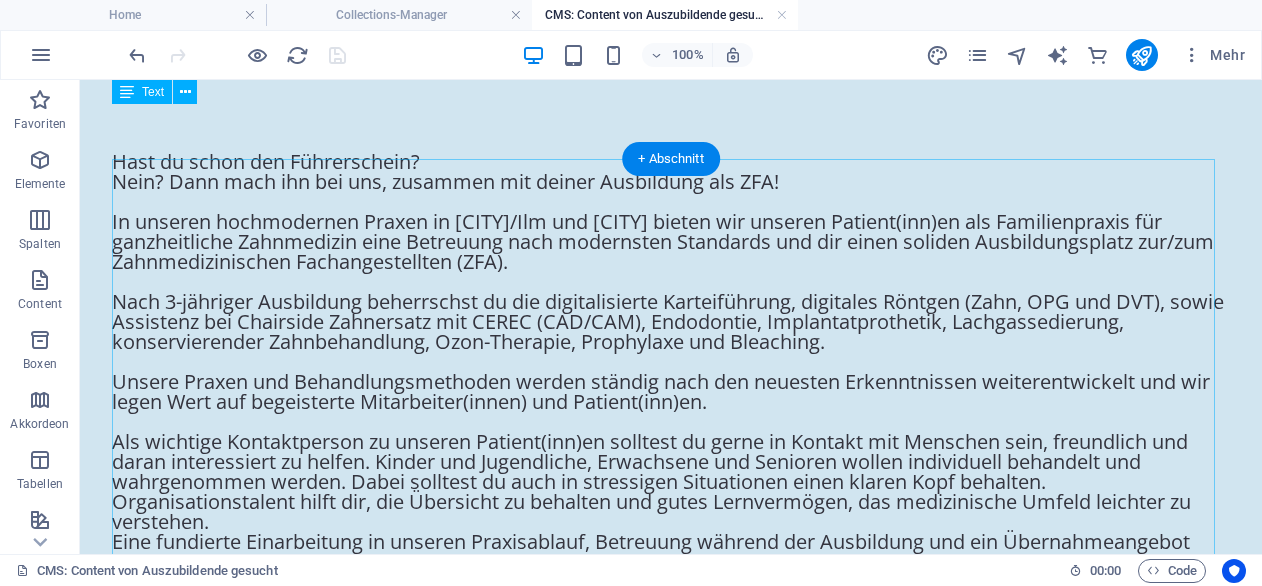scroll, scrollTop: 0, scrollLeft: 0, axis: both 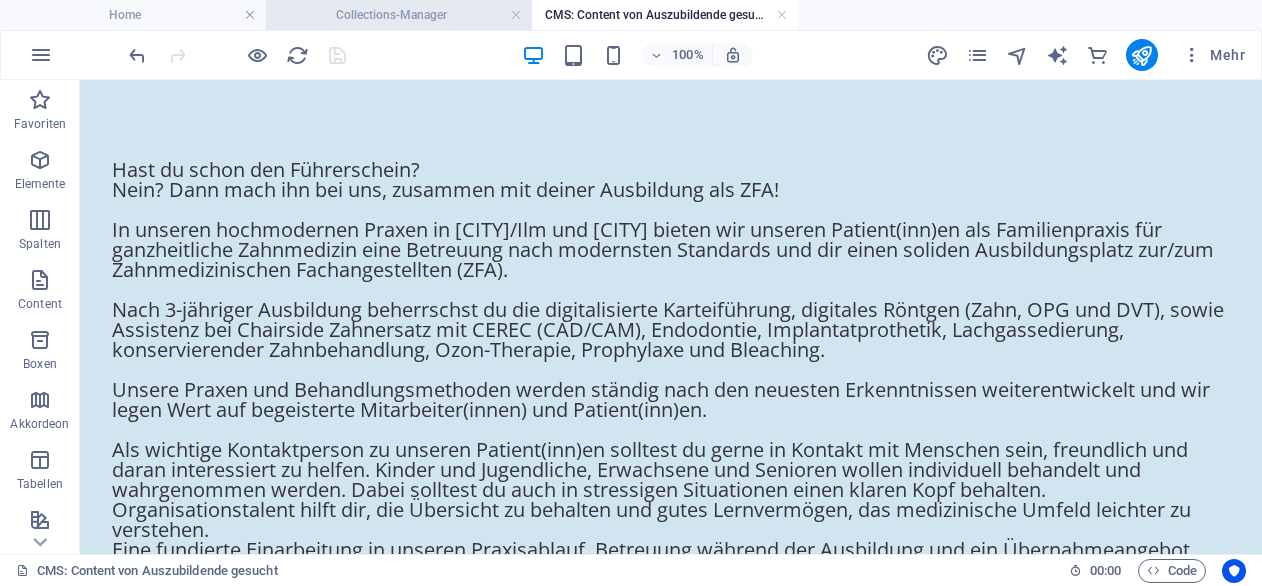 click on "Collections-Manager" at bounding box center [399, 15] 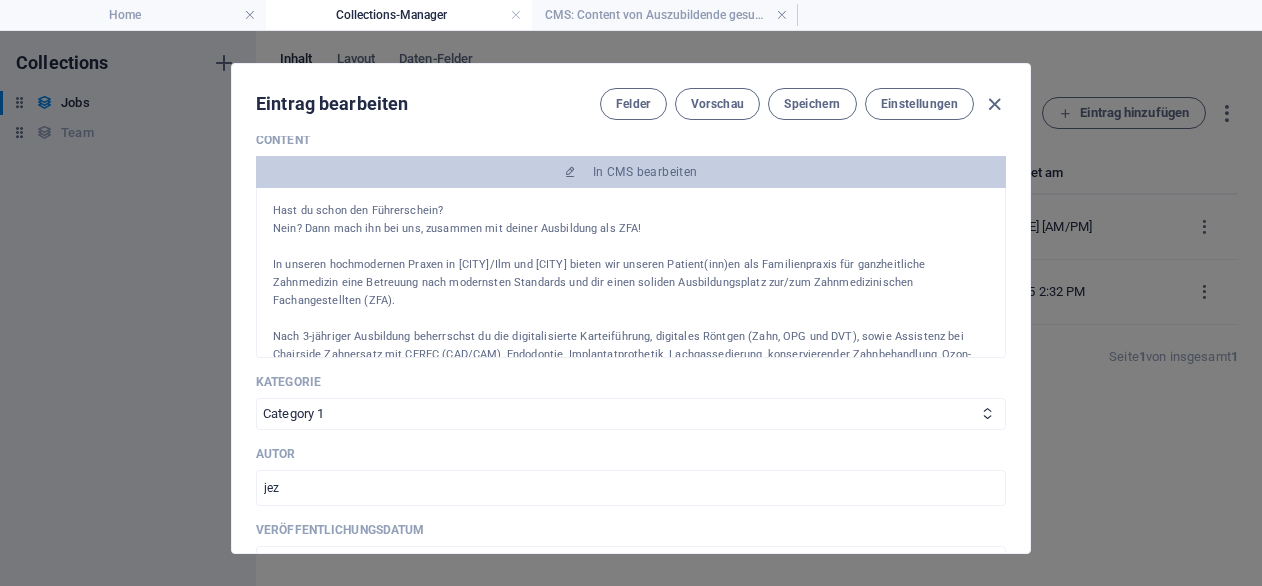 scroll, scrollTop: 0, scrollLeft: 0, axis: both 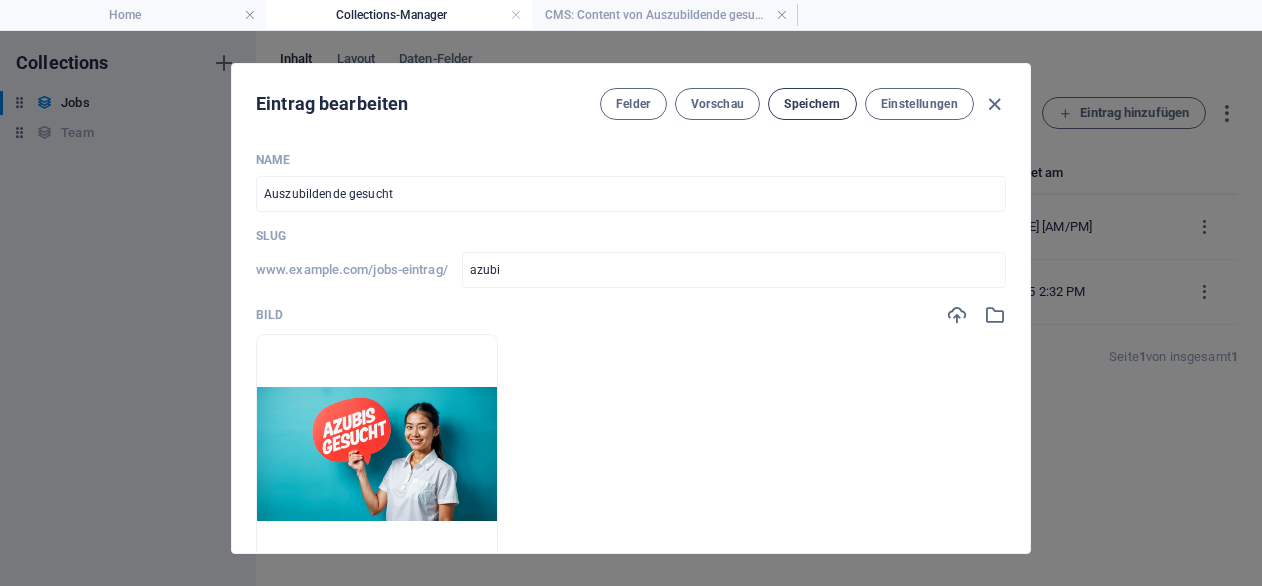 click on "Speichern" at bounding box center [812, 104] 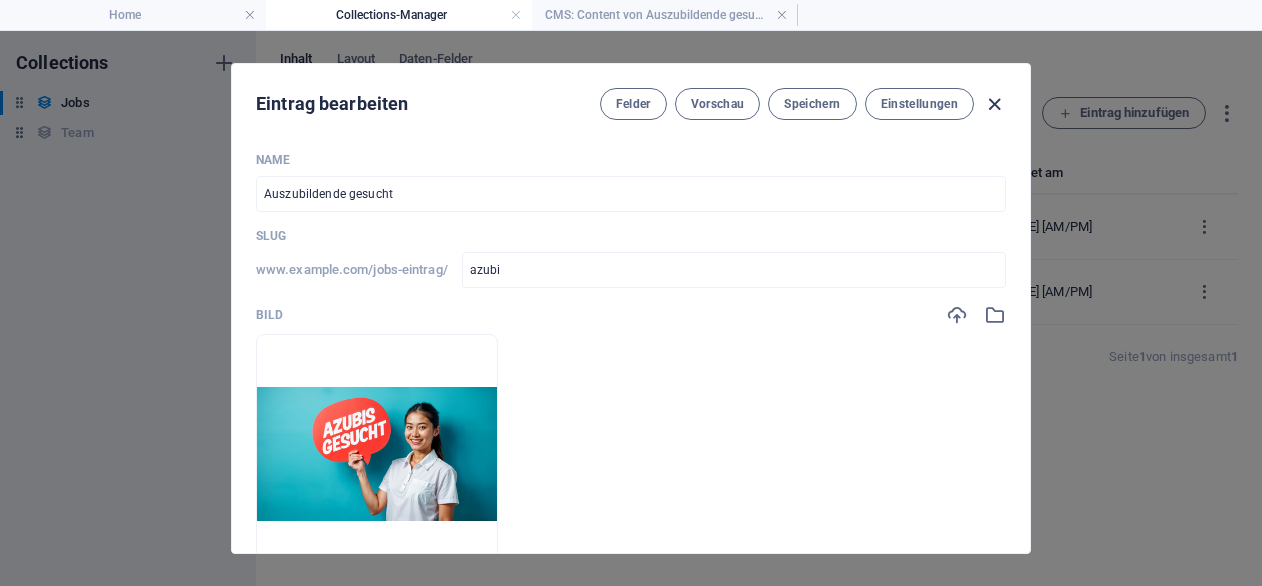 click at bounding box center (994, 104) 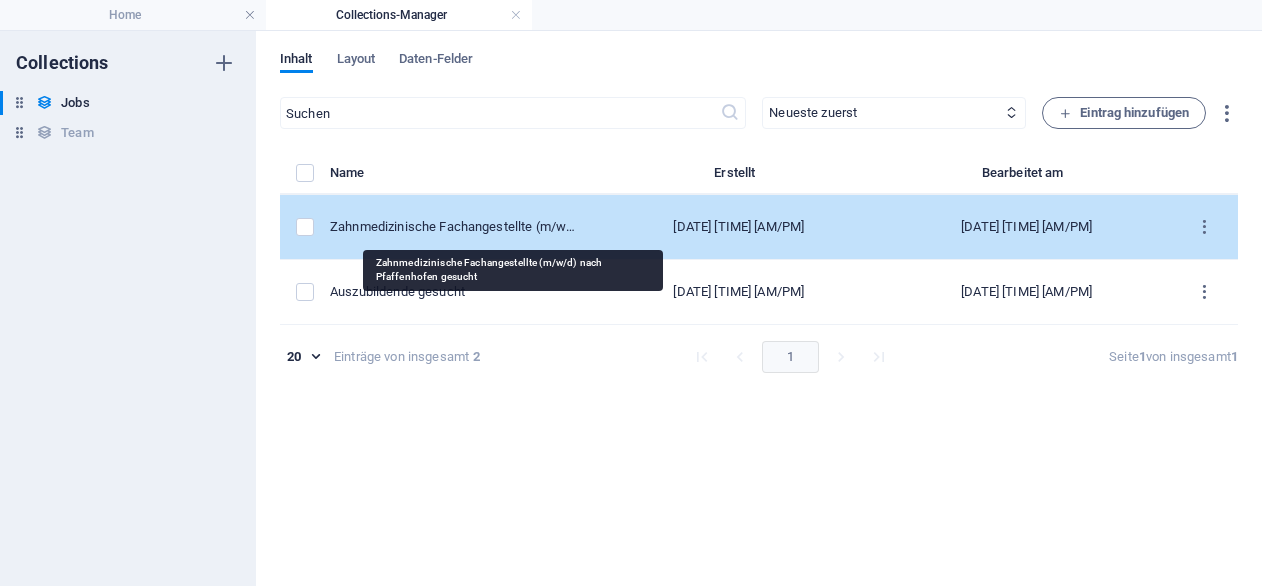 click on "Zahnmedizinische Fachangestellte (m/w/d) nach Pfaffenhofen gesucht" at bounding box center [454, 227] 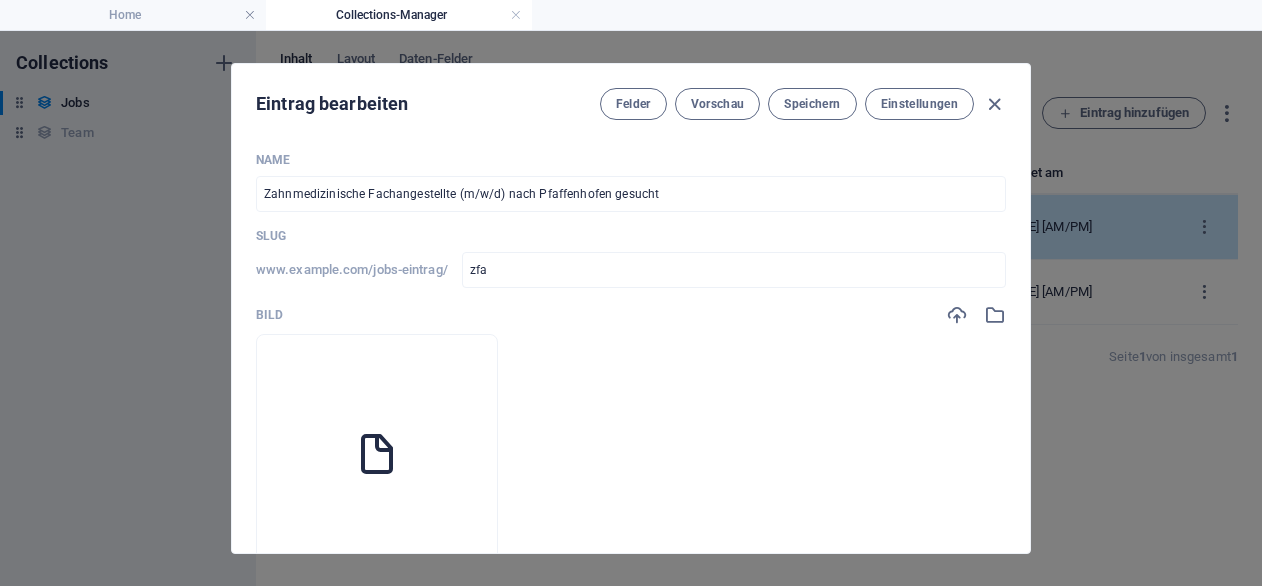 click on "Slug" at bounding box center [631, 236] 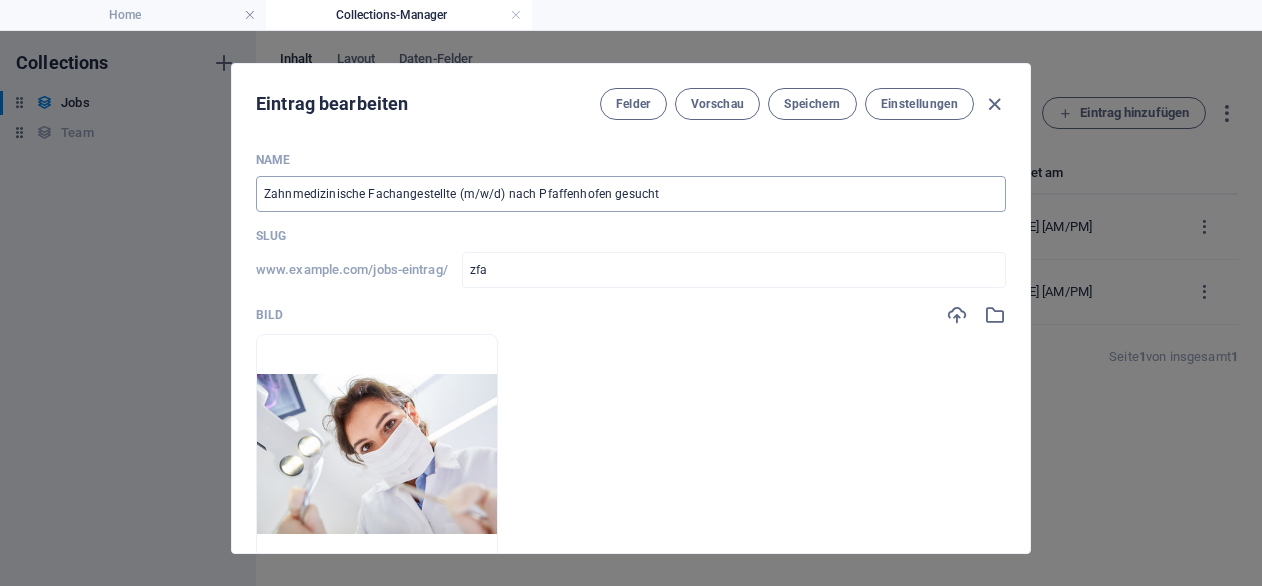click on "Zahnmedizinische Fachangestellte (m/w/d) nach Pfaffenhofen gesucht" at bounding box center [631, 194] 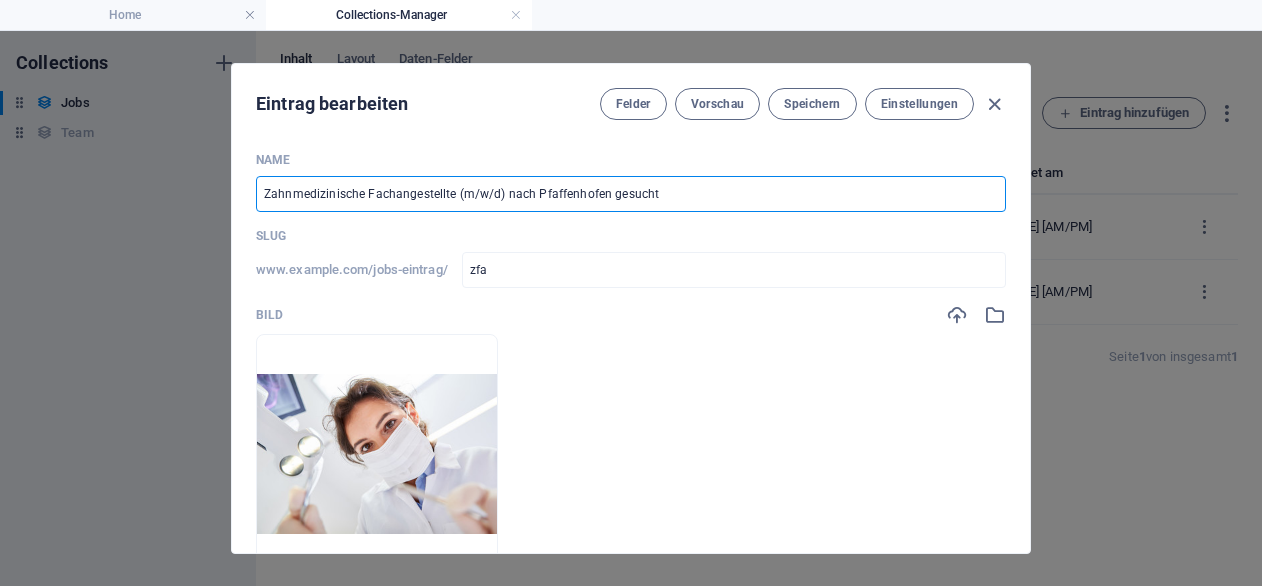 click on "Zahnmedizinische Fachangestellte (m/w/d) nach Pfaffenhofen gesucht" at bounding box center (631, 194) 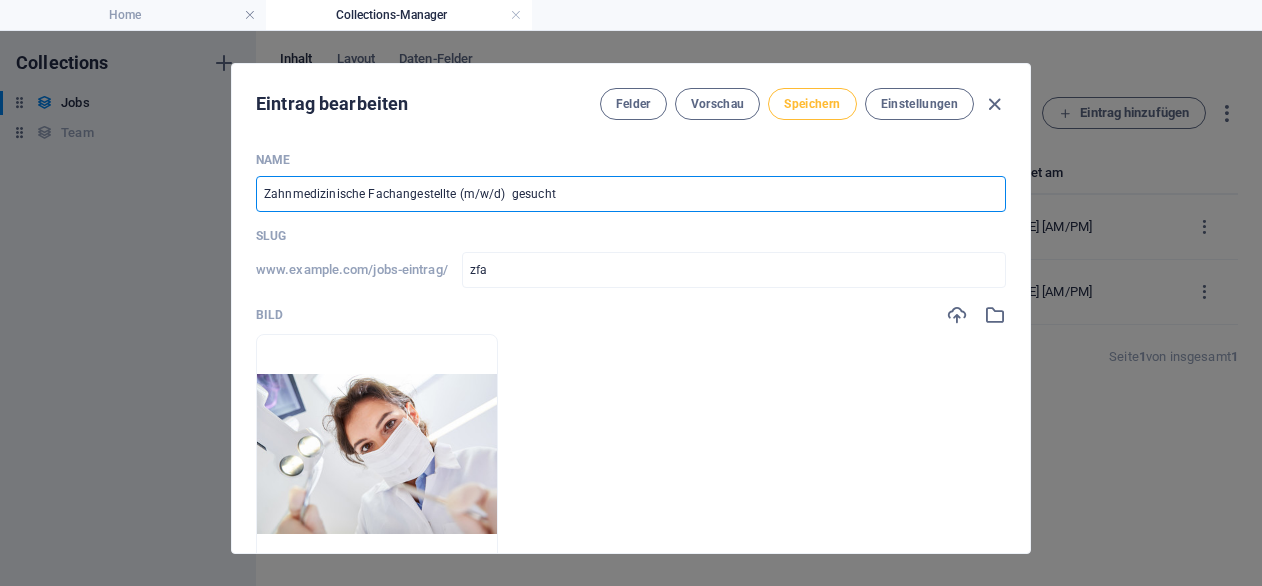 type on "Zahnmedizinische Fachangestellte (m/w/d)  gesucht" 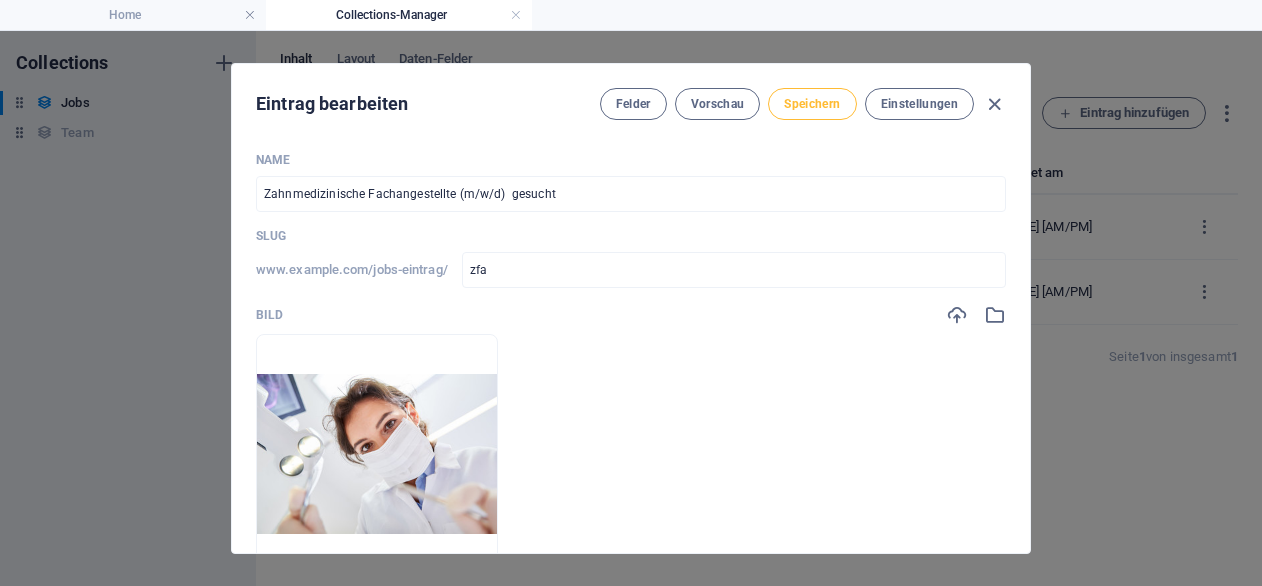 click on "Speichern" at bounding box center [812, 104] 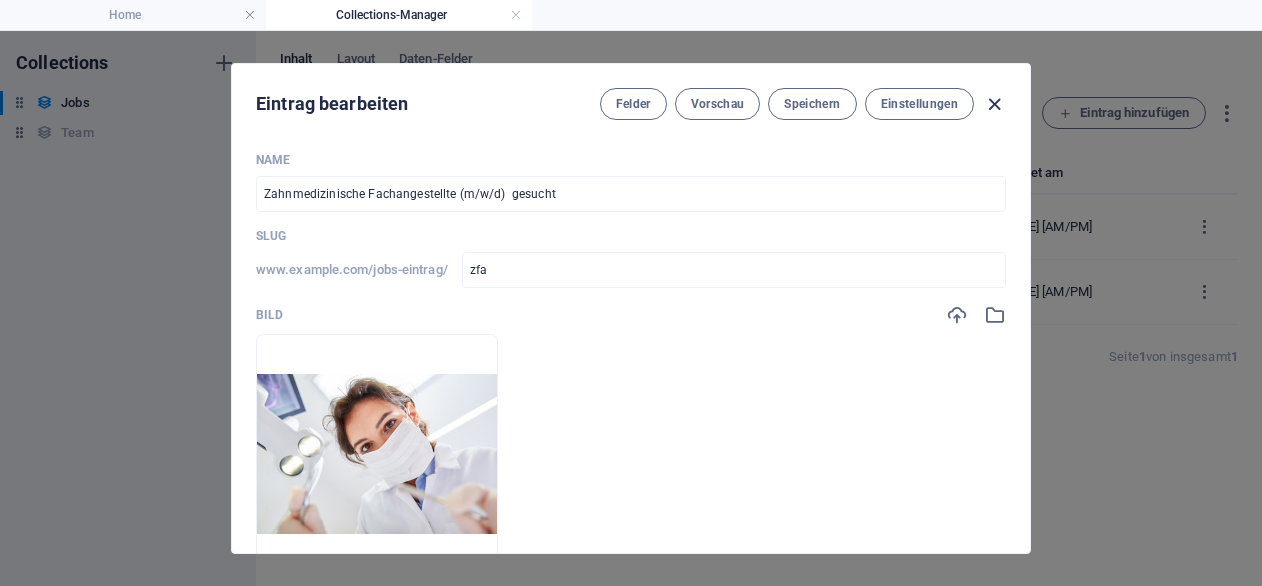 click at bounding box center (994, 104) 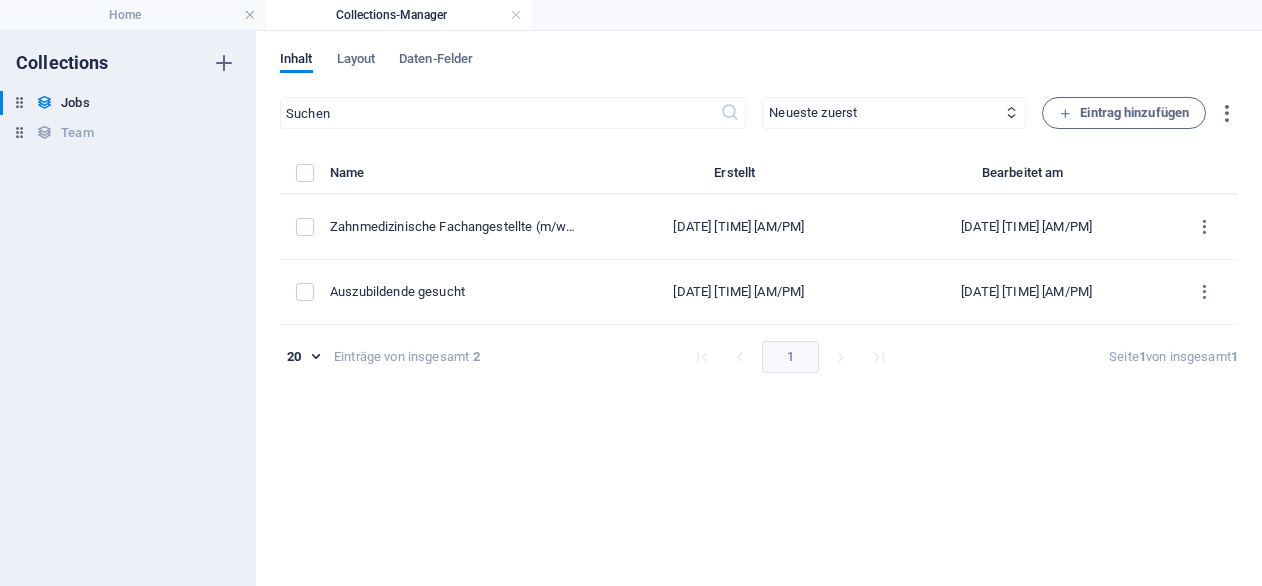 type on "2025-08-04" 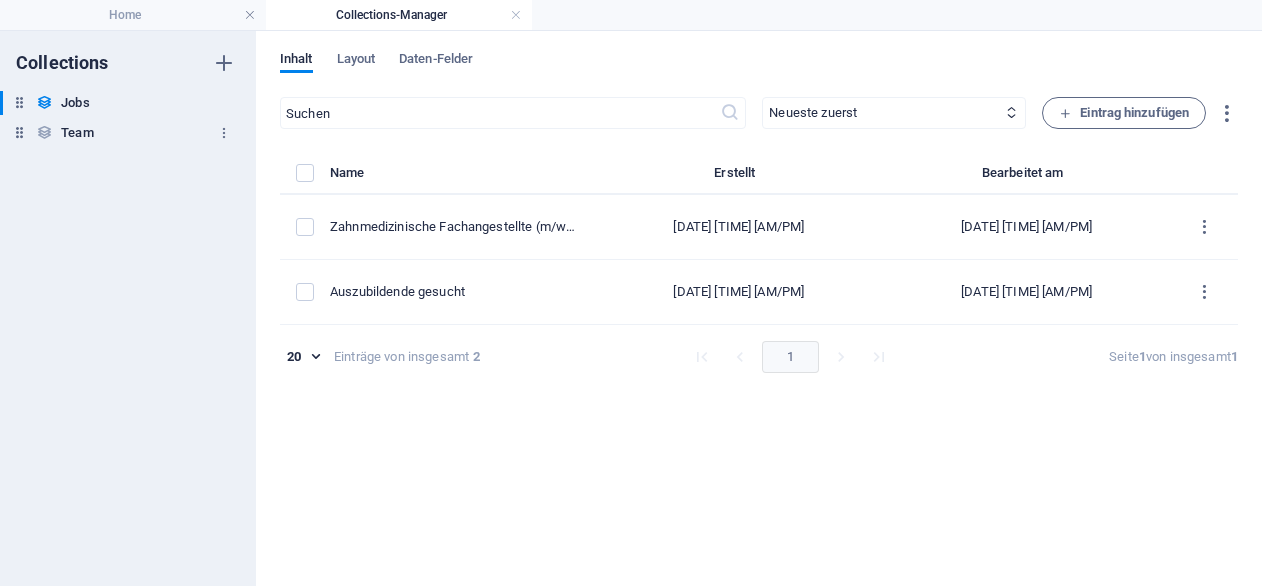 click on "Team" at bounding box center [77, 133] 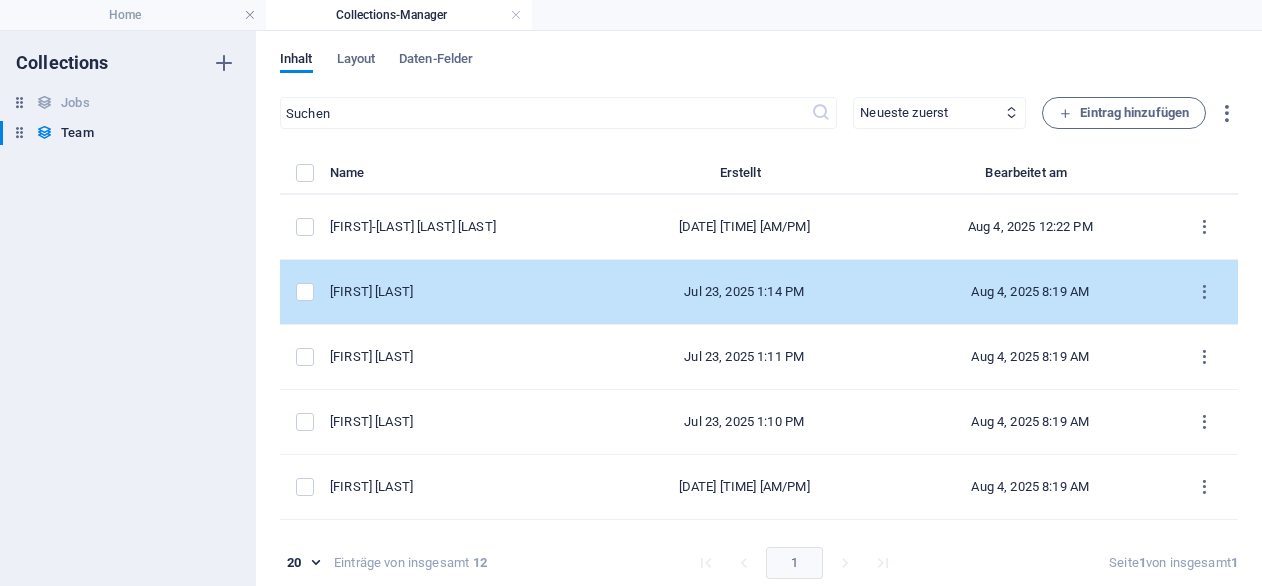 click on "[FIRST] [LAST]" at bounding box center (456, 292) 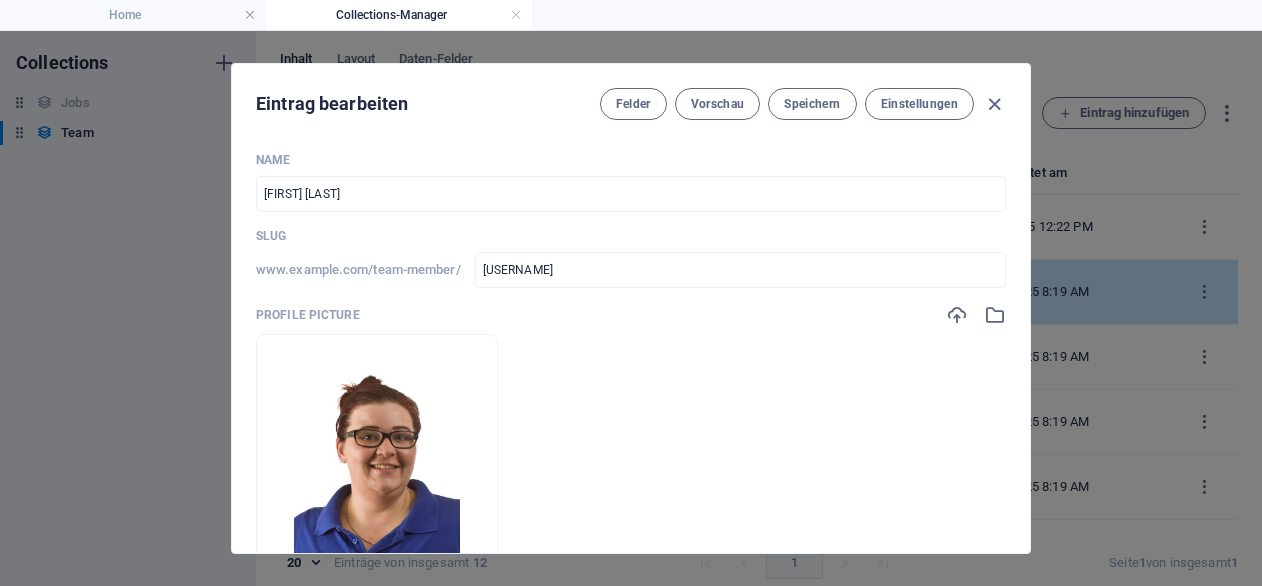 click on "Name [FIRST] [LAST] ​ Slug www.example.com/team-member/ 50[LAST] ​ Profile Picture Lege Dateien hier ab, um sie sofort hochzuladen Job Title Zahntechnikerin ​ Feld hinzufügen" at bounding box center (631, 457) 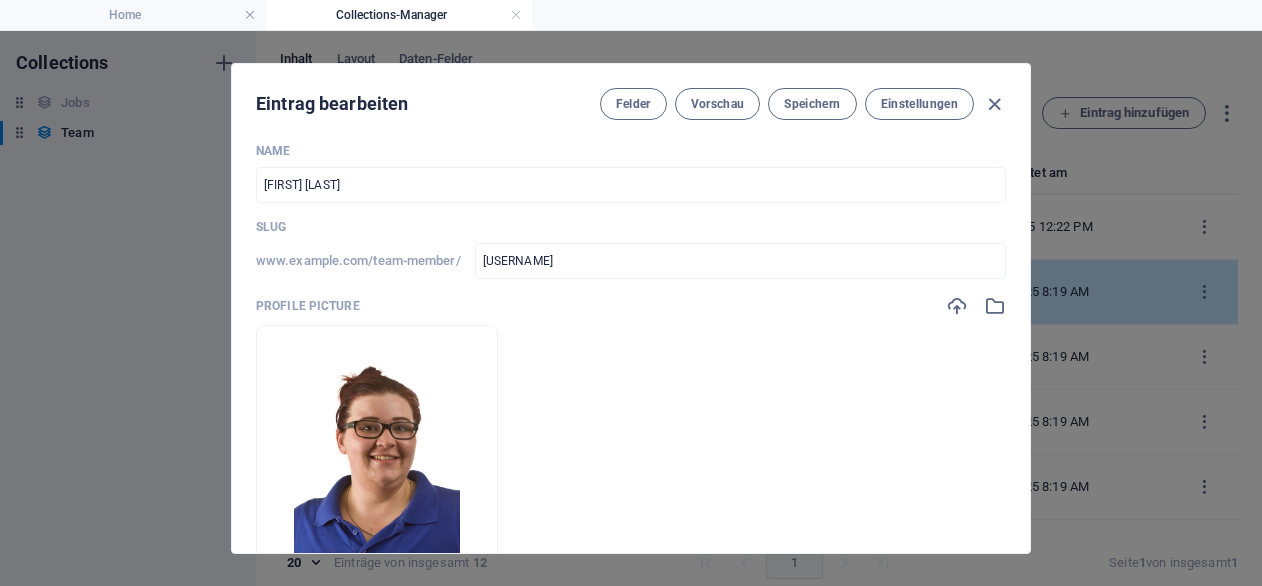 scroll, scrollTop: 0, scrollLeft: 0, axis: both 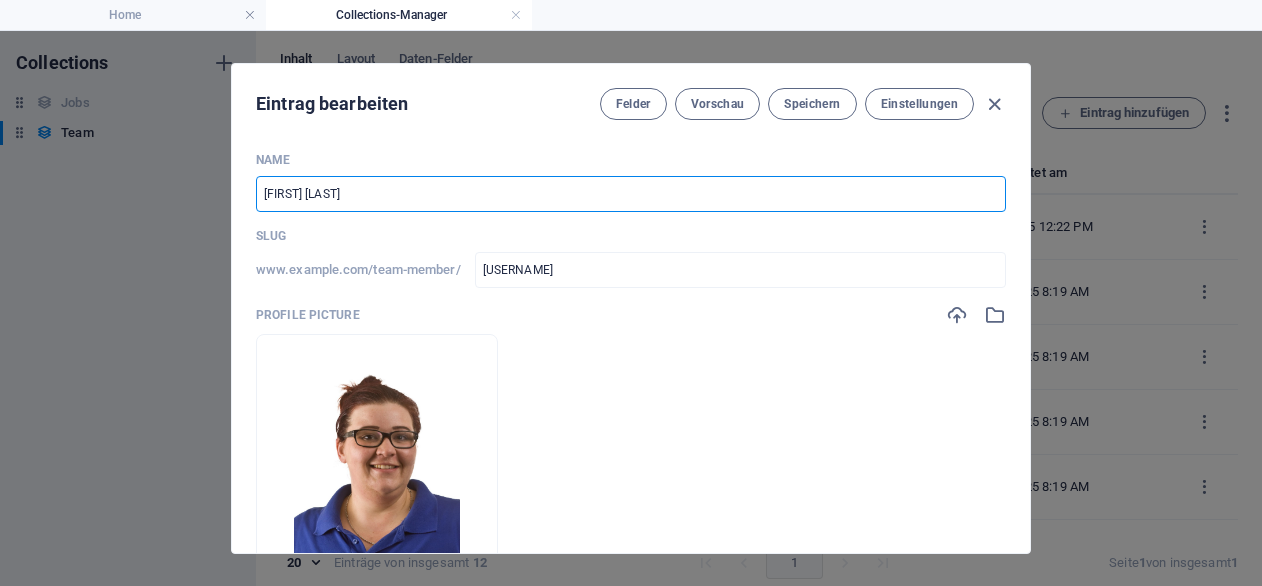drag, startPoint x: 440, startPoint y: 289, endPoint x: 334, endPoint y: 192, distance: 143.68369 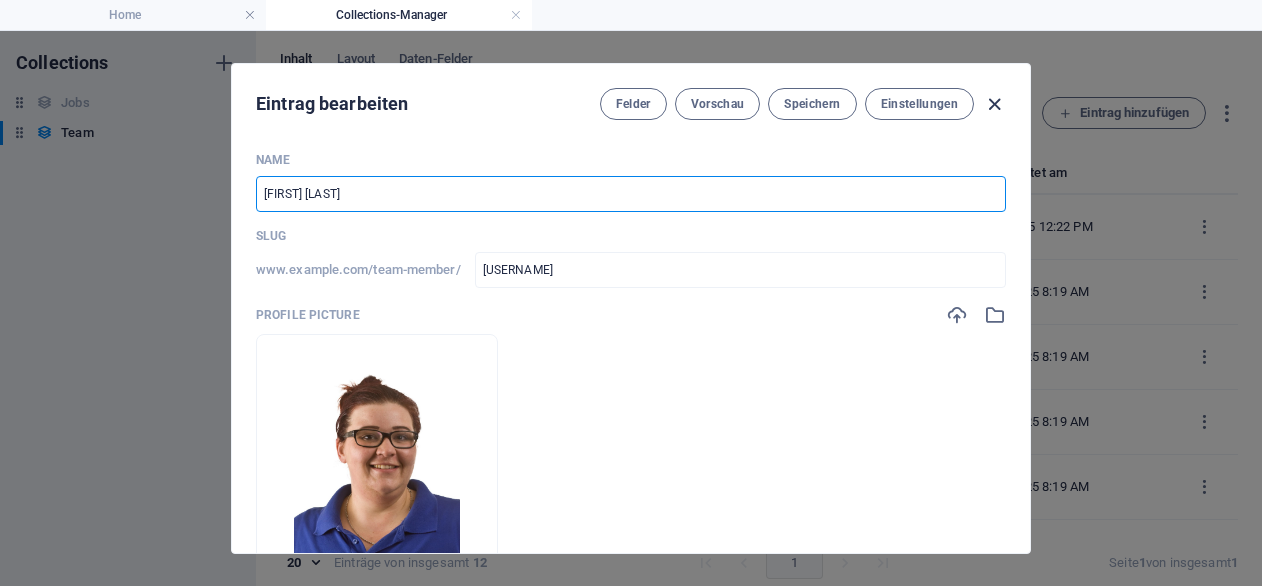 type on "[FIRST] [LAST]" 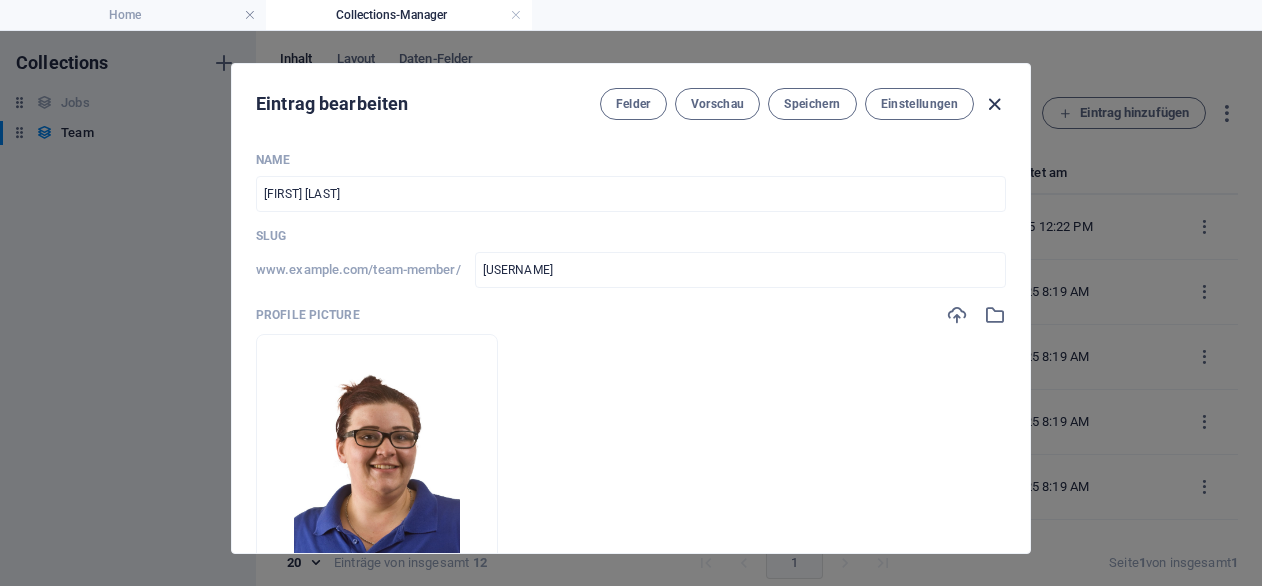 click at bounding box center (994, 104) 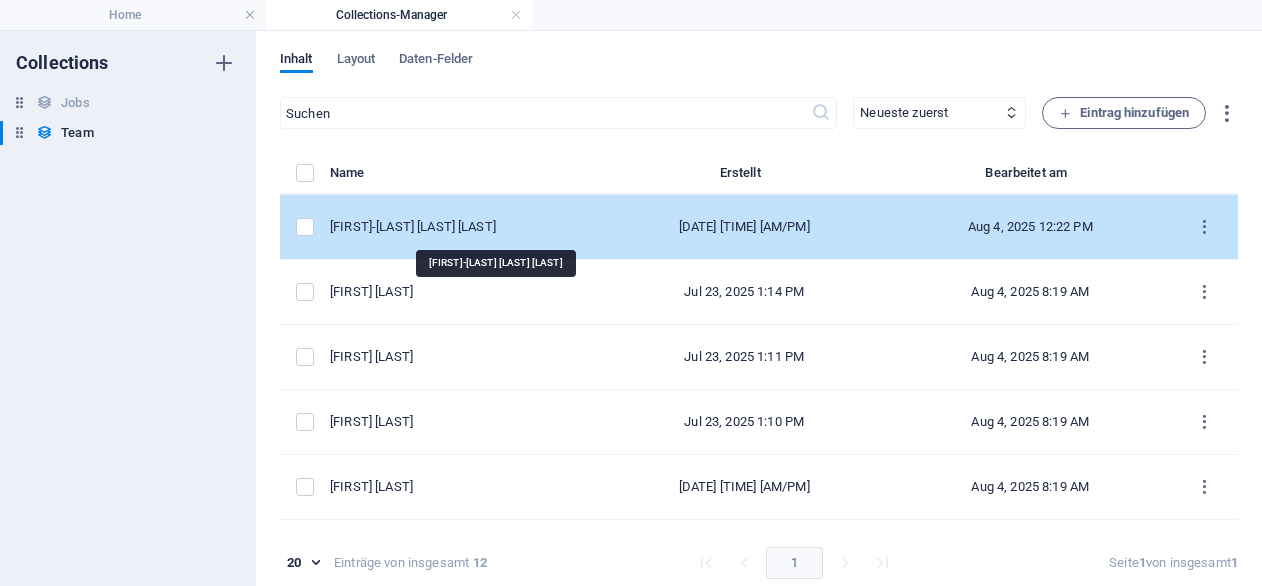 click on "[FIRST]-[LAST] [LAST] [LAST]" at bounding box center [456, 227] 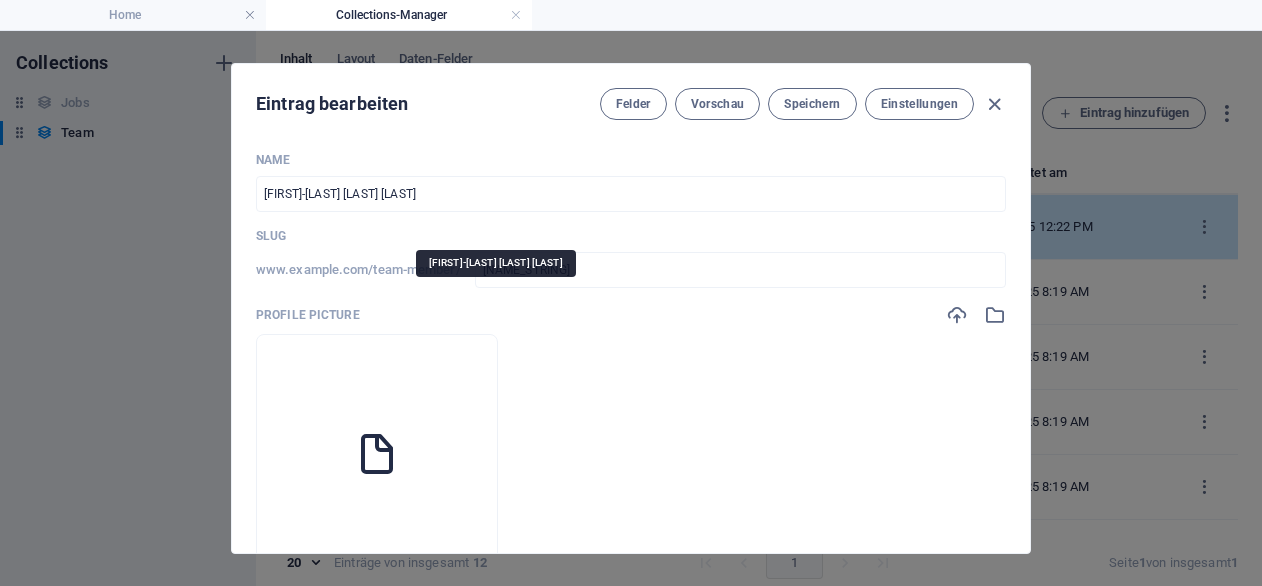 click on "Name [FIRST]-[LAST] [LAST] [LAST] ​ Slug www.example.com/team-member/ 51[FIRST]-[LAST] [LAST] [LAST] ​ Profile Picture Lege Dateien hier ab, um sie sofort hochzuladen Job Title Zahntechnikerin ​ Feld hinzufügen" at bounding box center [631, 457] 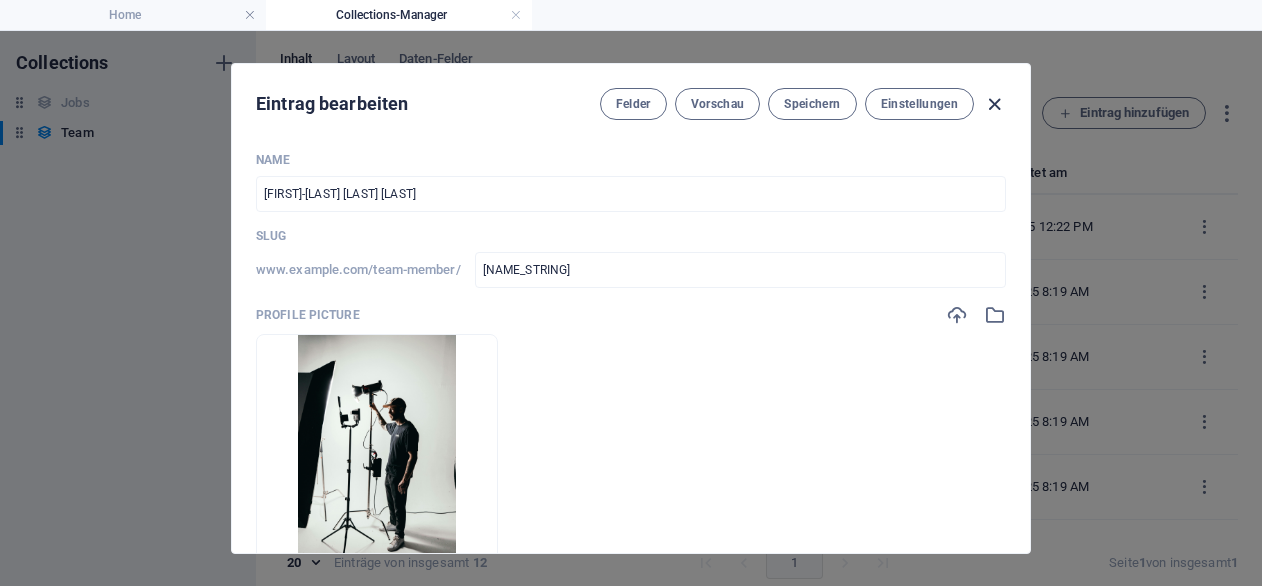 click at bounding box center (994, 104) 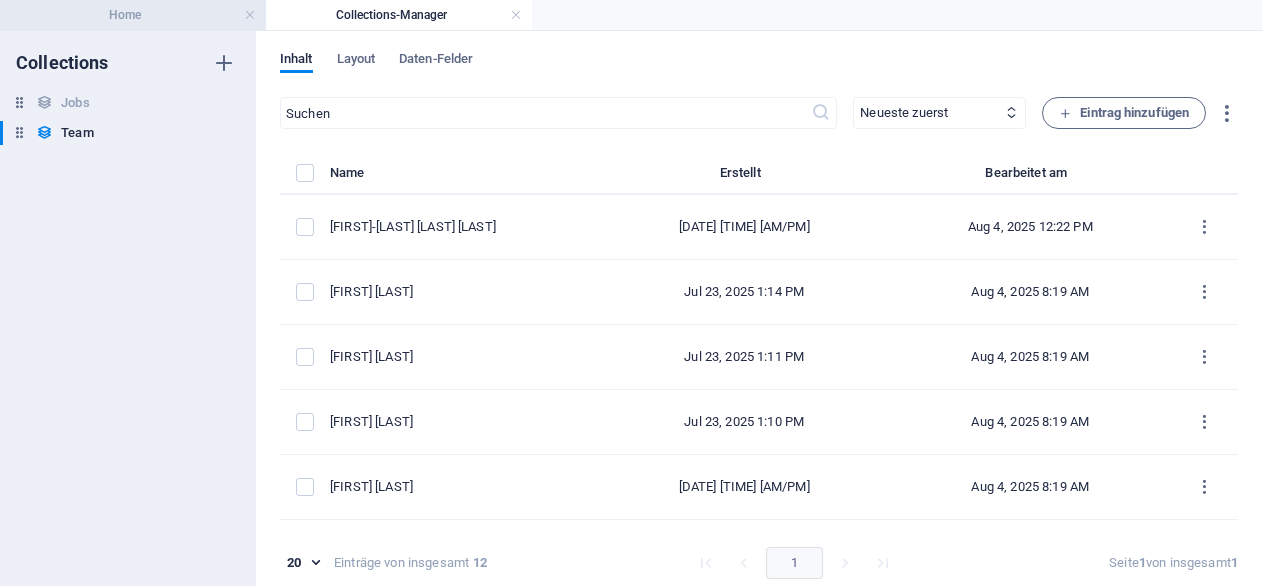 click on "Home" at bounding box center (133, 15) 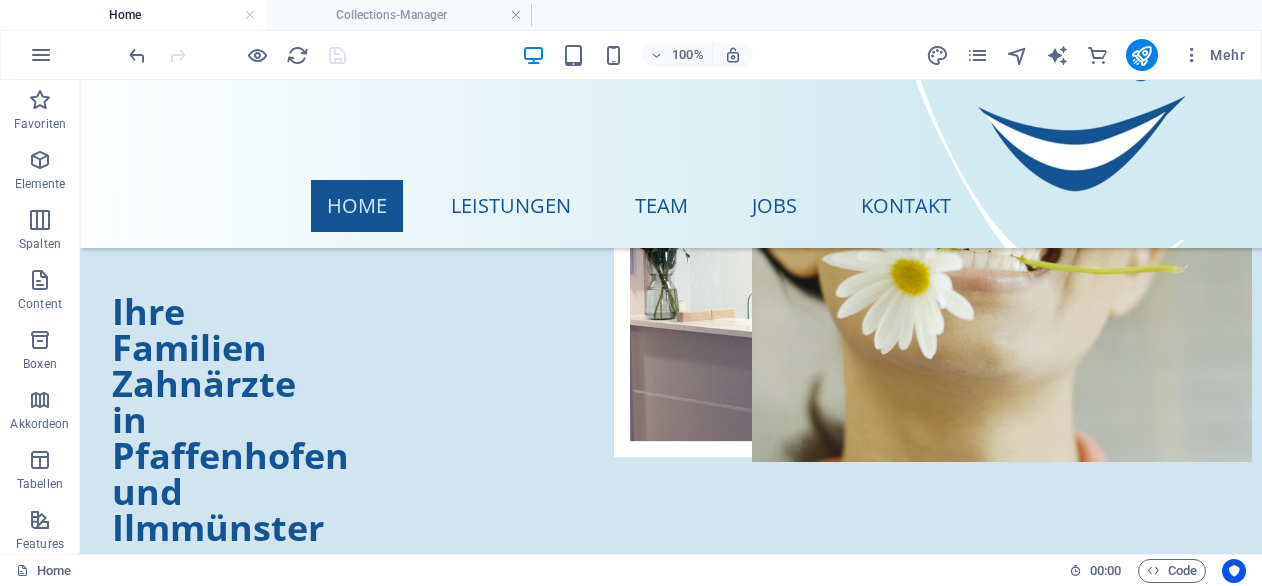 scroll, scrollTop: 2570, scrollLeft: 0, axis: vertical 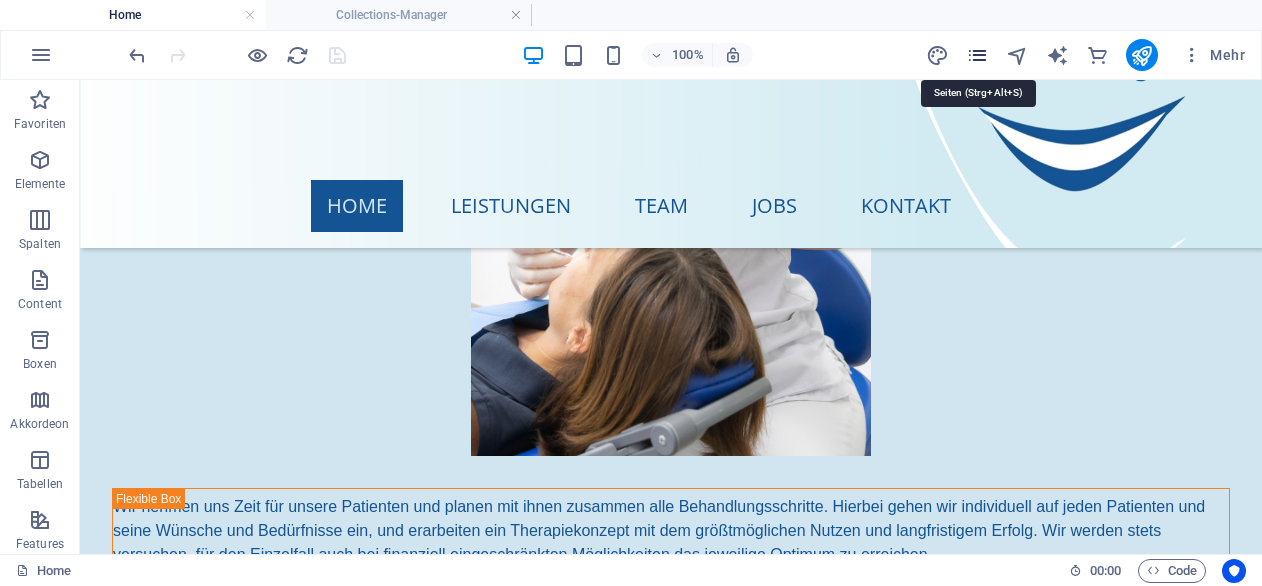 click at bounding box center [977, 55] 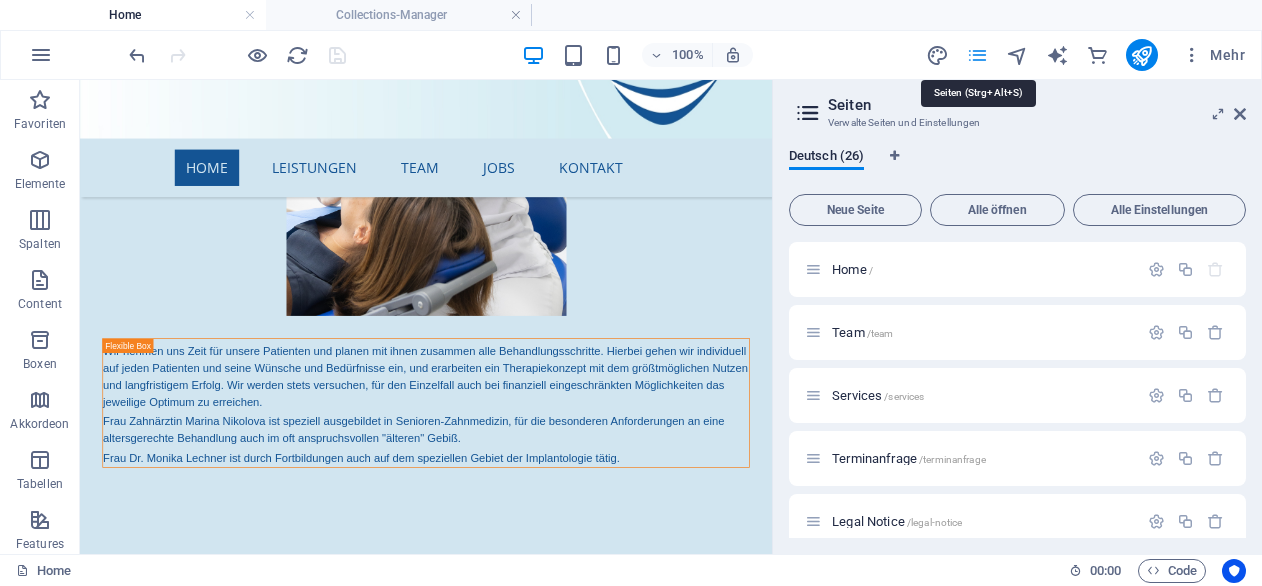 scroll, scrollTop: 2548, scrollLeft: 0, axis: vertical 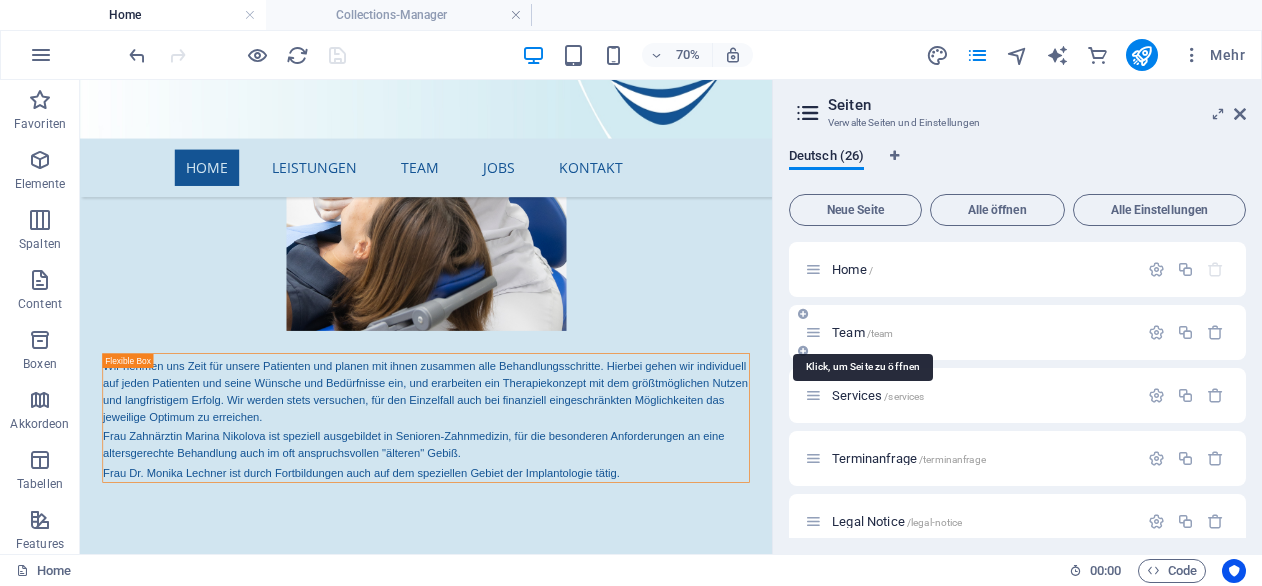 click on "Team /team" at bounding box center [862, 332] 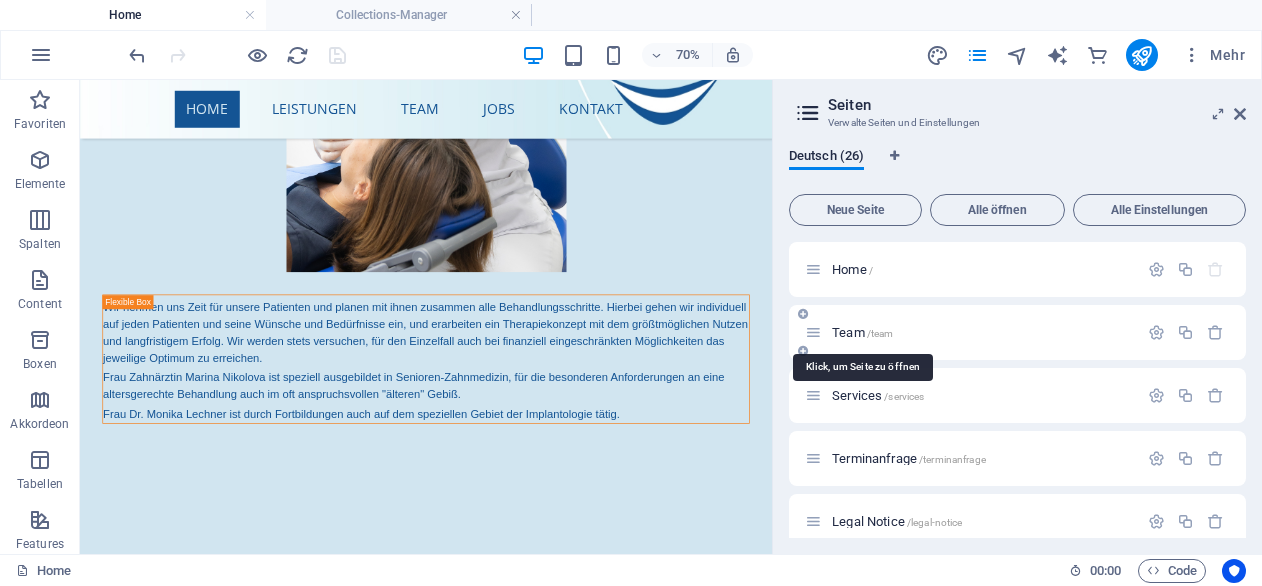 scroll, scrollTop: 0, scrollLeft: 0, axis: both 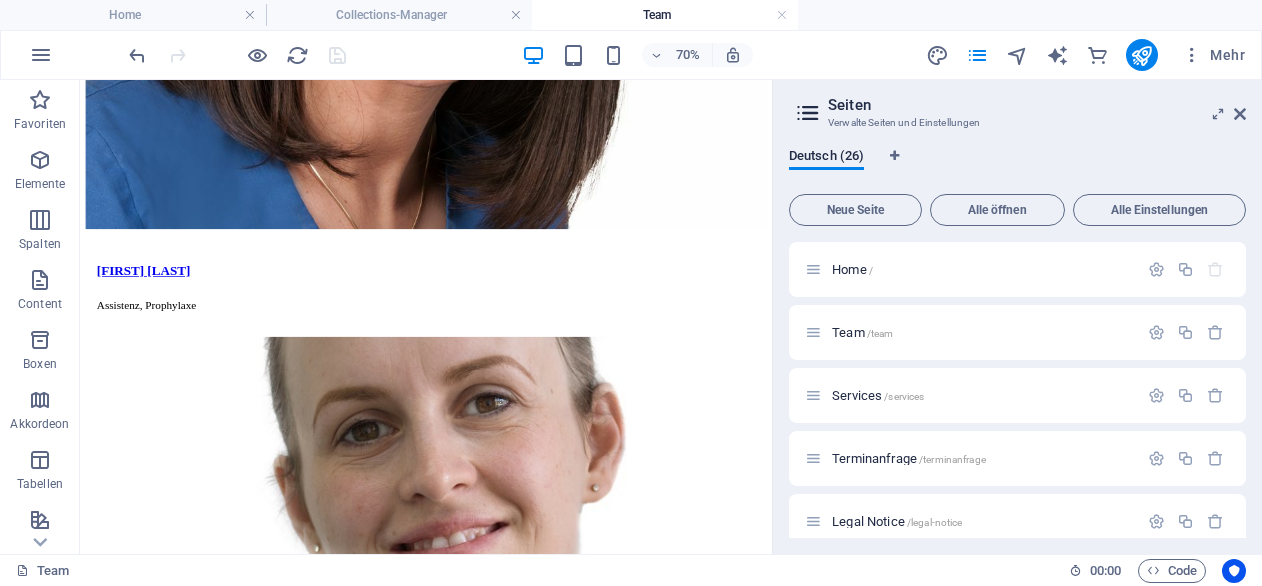 click on "Seiten" at bounding box center (1037, 105) 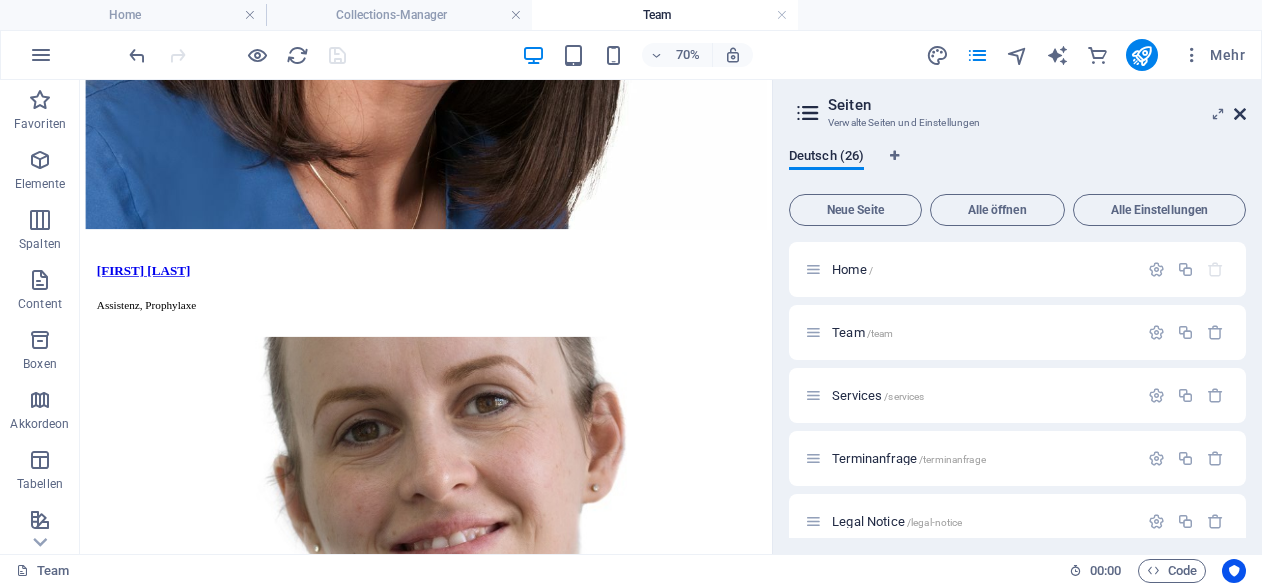 click at bounding box center (1240, 114) 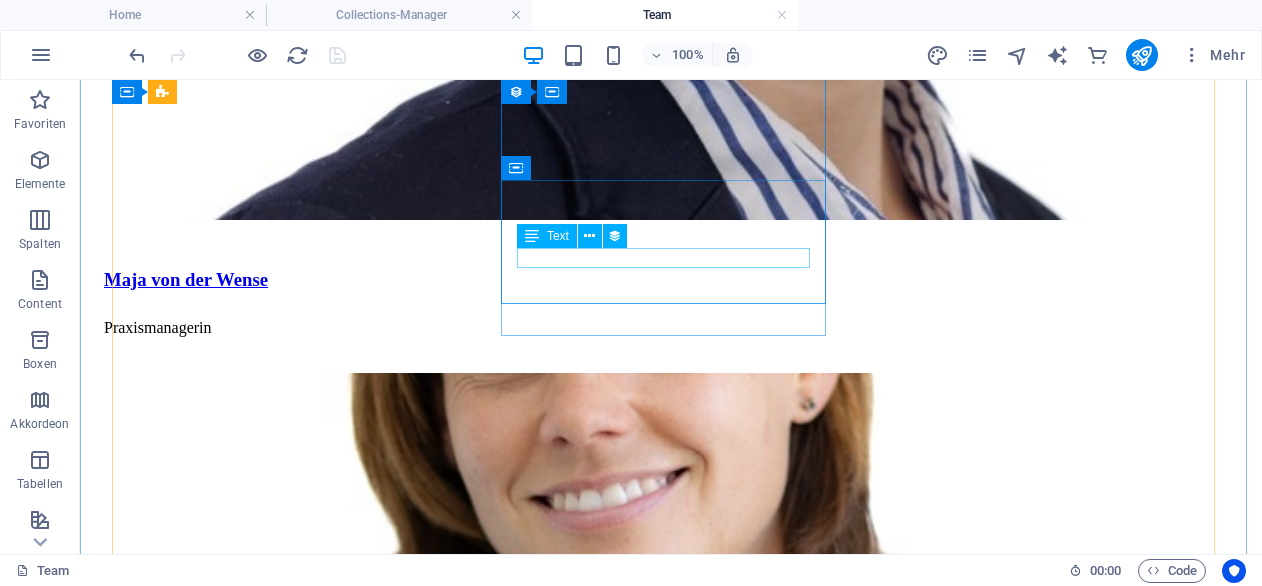 scroll, scrollTop: 774, scrollLeft: 0, axis: vertical 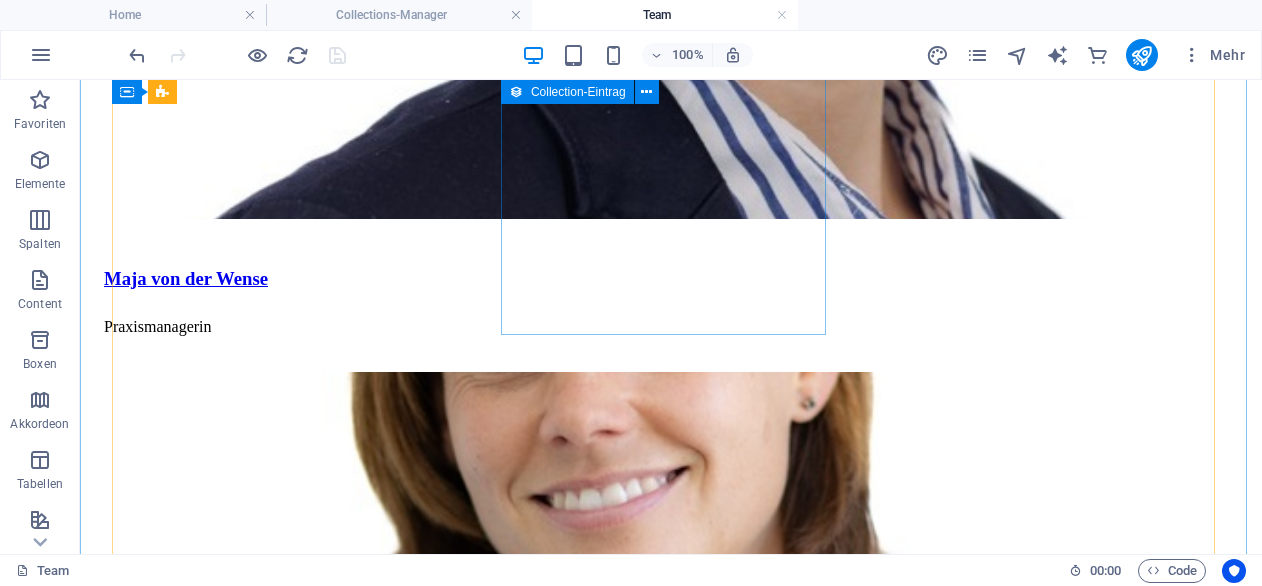 click on "[FIRST] [LAST] Rezeption, Abrechnung" at bounding box center [671, 698] 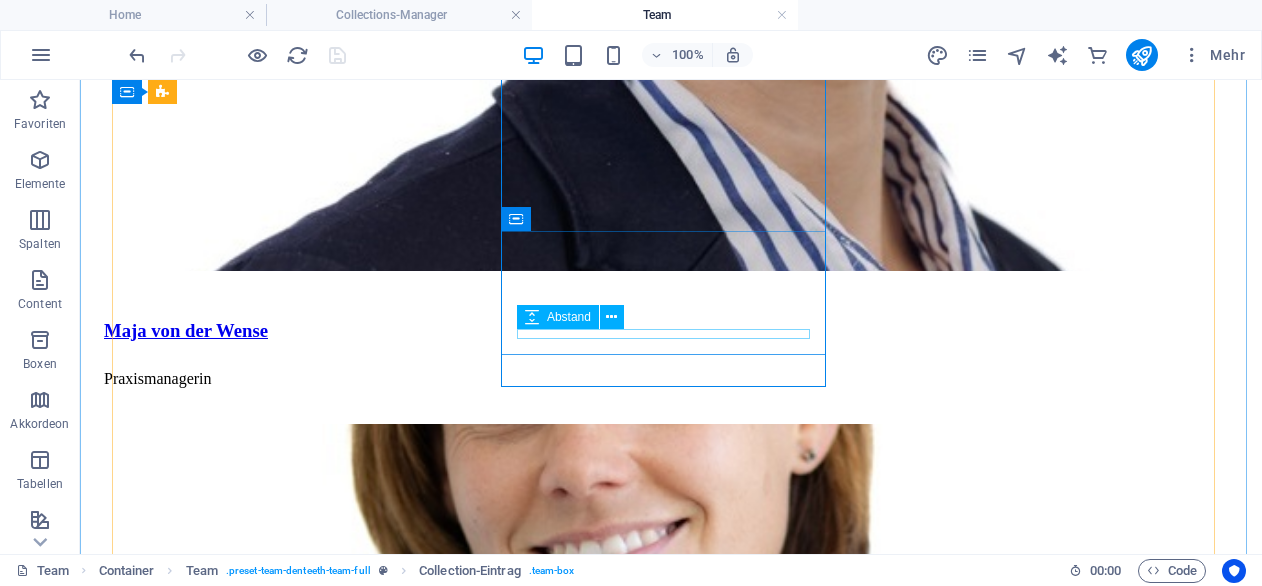 scroll, scrollTop: 701, scrollLeft: 0, axis: vertical 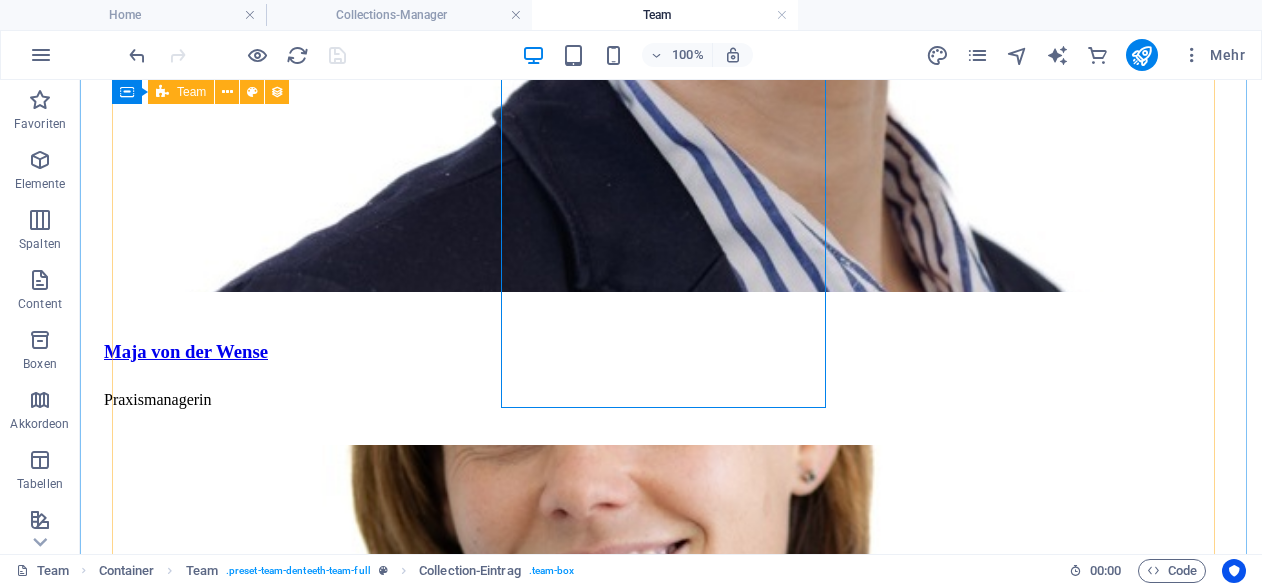 click on "Maja von der Wense Praxismanagerin Steffi Endres Rezeption, Abrechnung Angi Lermen Rezeption, Assistenz, Prophylaxe Andreea Colca Assistenz, Prophylaxe Ardite Jusufi Assistenz, Prophylaxe Chantal Schwarz Assistenz, Prophylaxe Doreen Rausendorf Prophylaxe Elif Yildiz Prophylaxe Kosovare Mazreku Assistenz, Prophylaxe Sophie Thurner Assistenz, Prophylaxe  zurück weiter" at bounding box center (671, 3077) 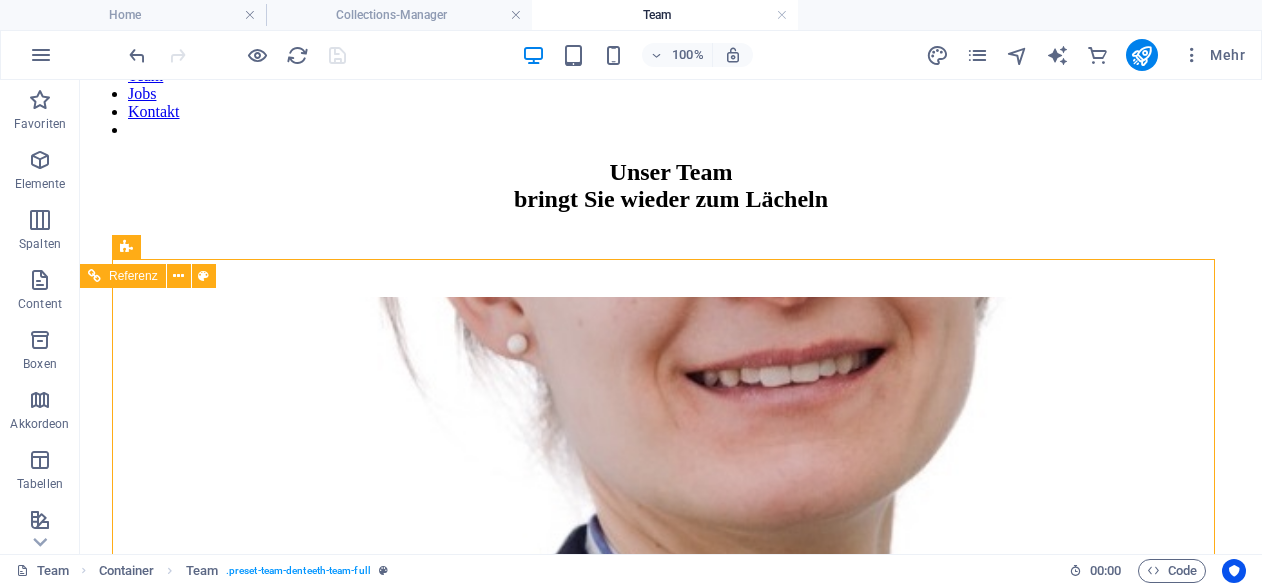 scroll, scrollTop: 194, scrollLeft: 0, axis: vertical 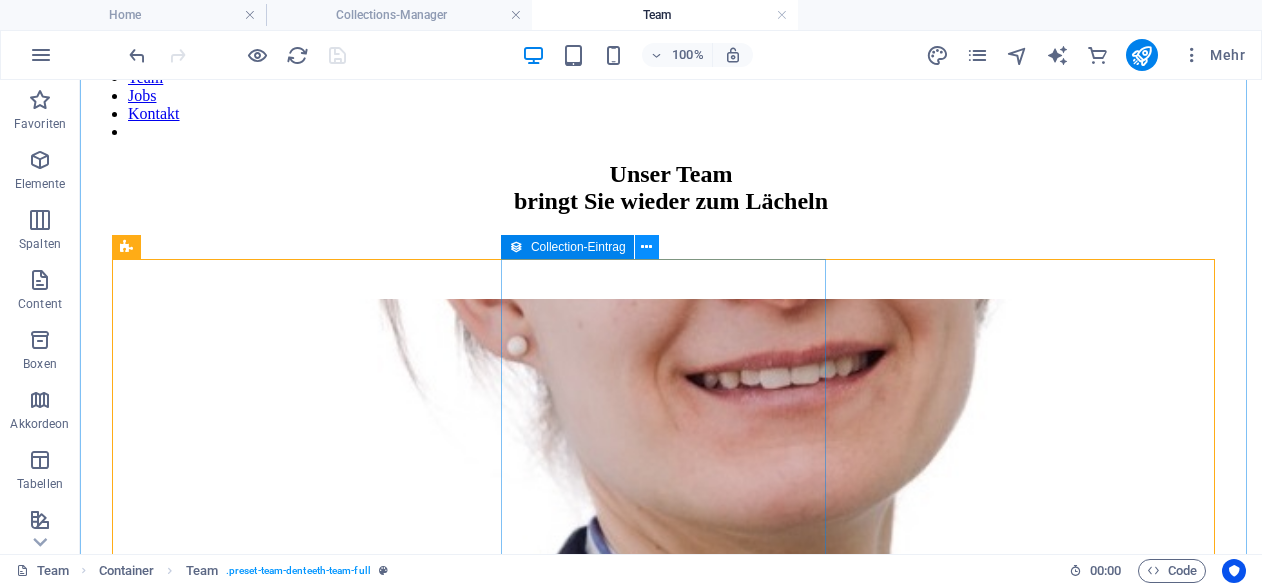 click at bounding box center (646, 247) 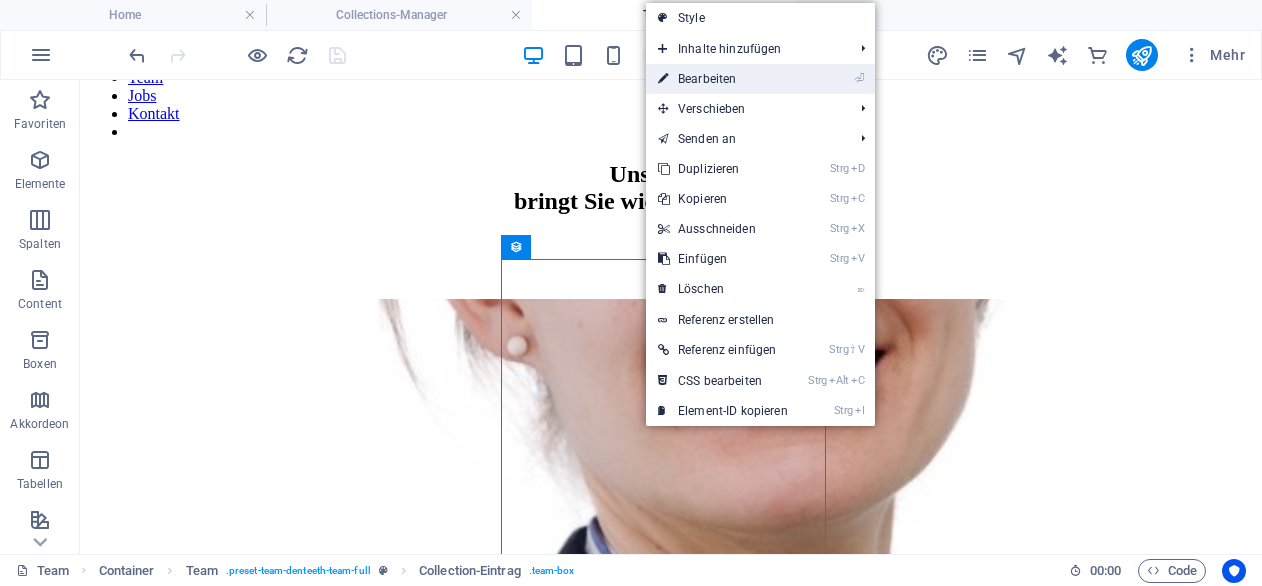 click on "⏎  Bearbeiten" at bounding box center [723, 79] 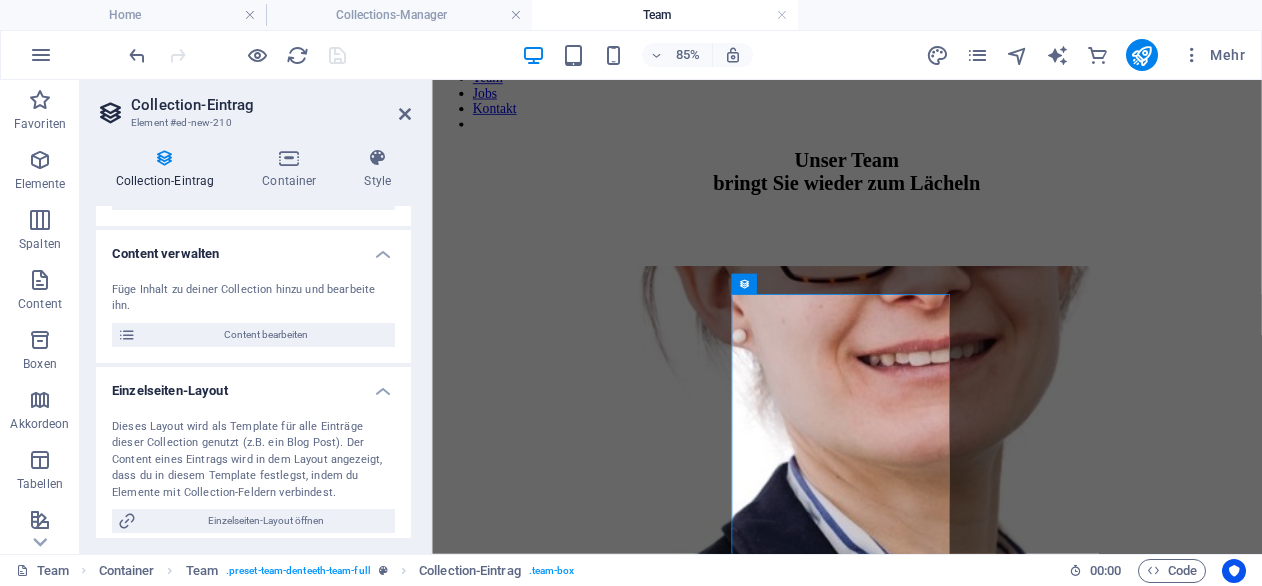 scroll, scrollTop: 156, scrollLeft: 0, axis: vertical 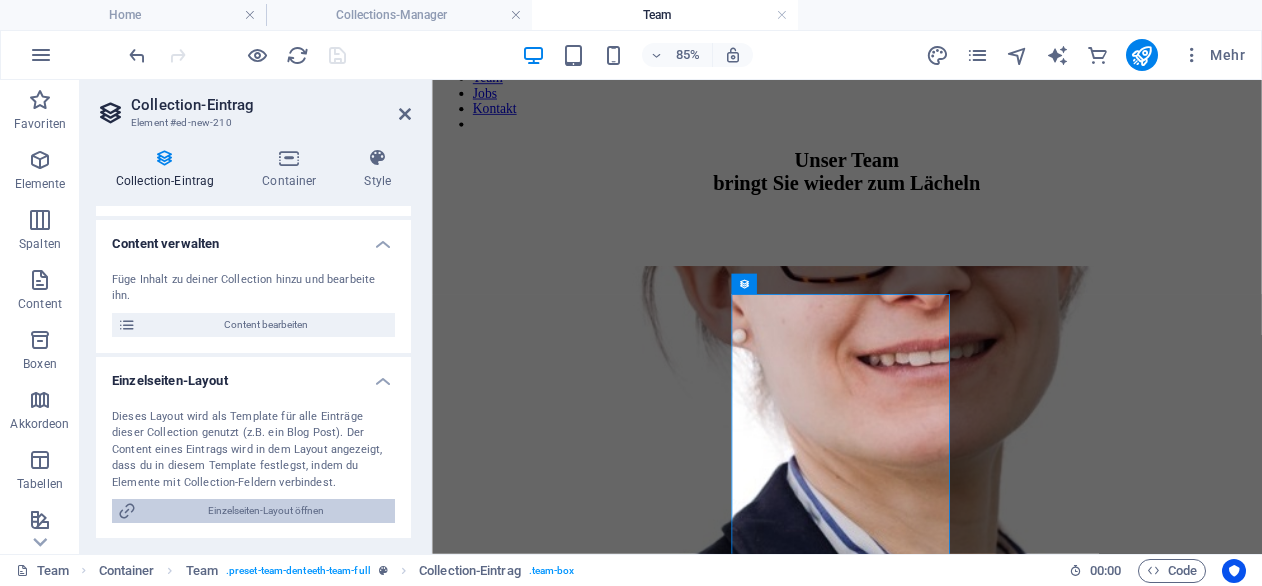 click on "Einzelseiten-Layout öffnen" at bounding box center (265, 511) 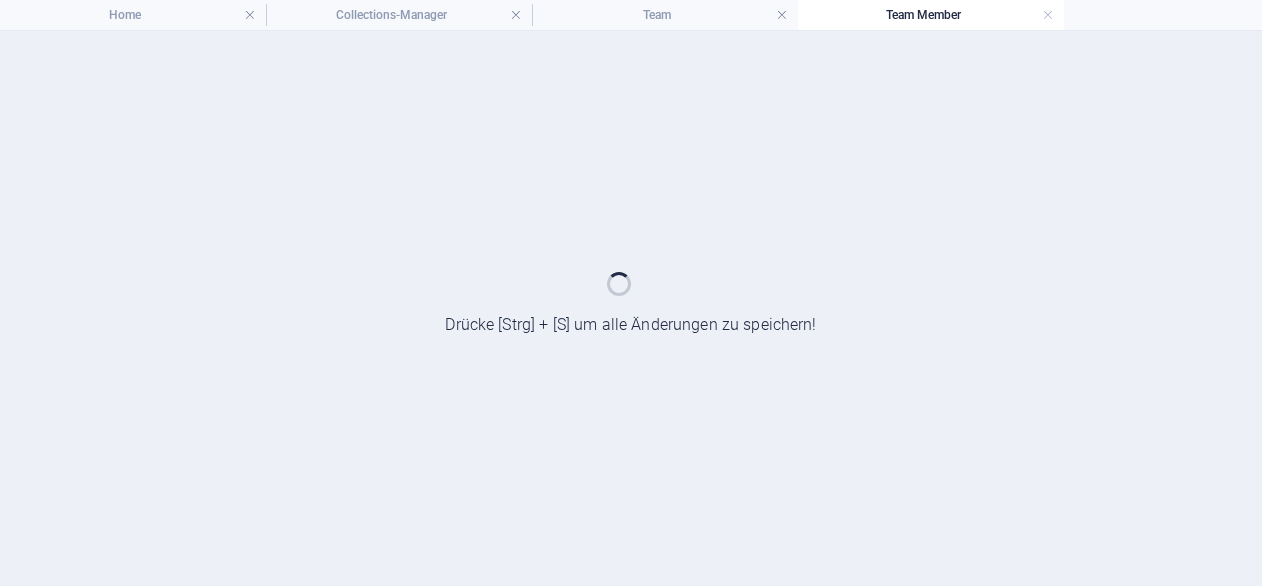 scroll, scrollTop: 0, scrollLeft: 0, axis: both 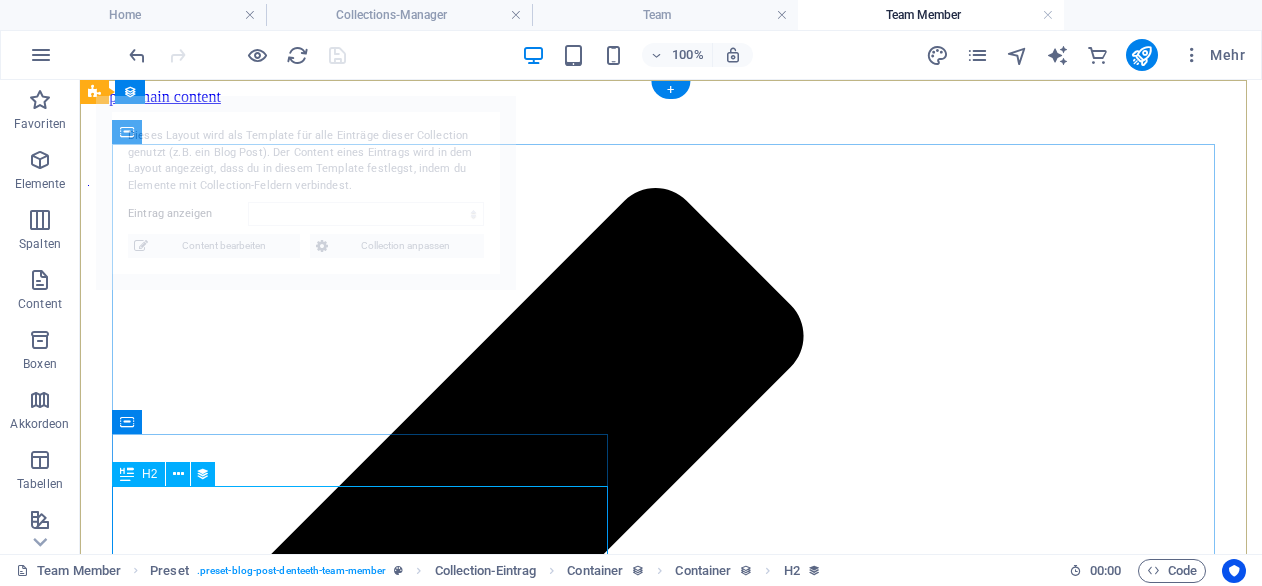 select on "688a1955dffb516779021adb" 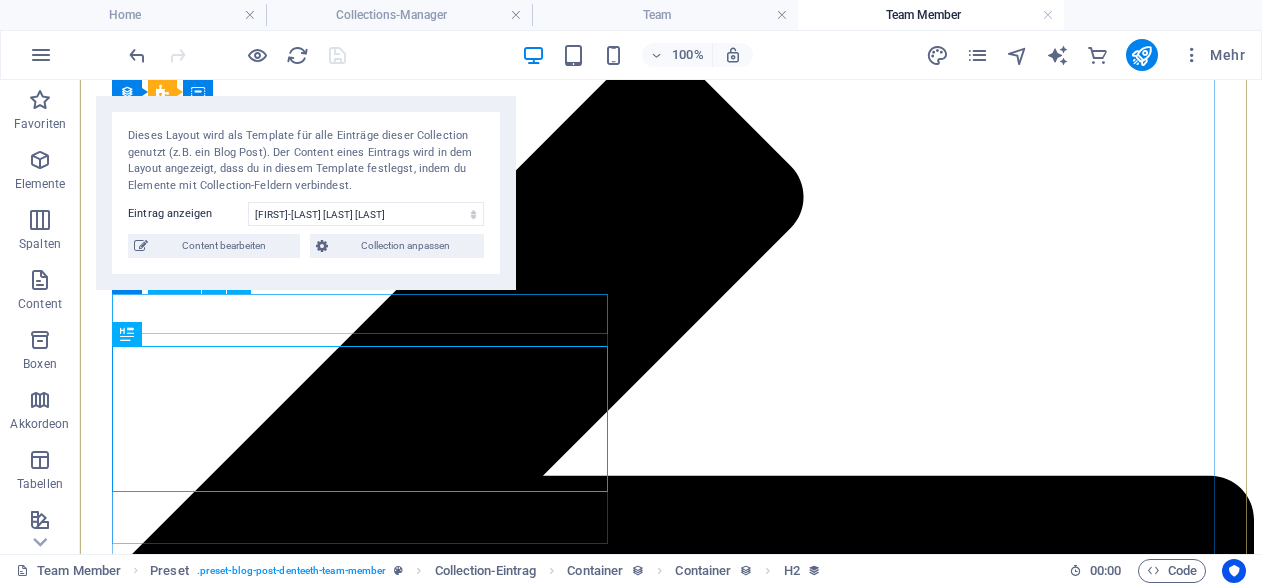 scroll, scrollTop: 140, scrollLeft: 0, axis: vertical 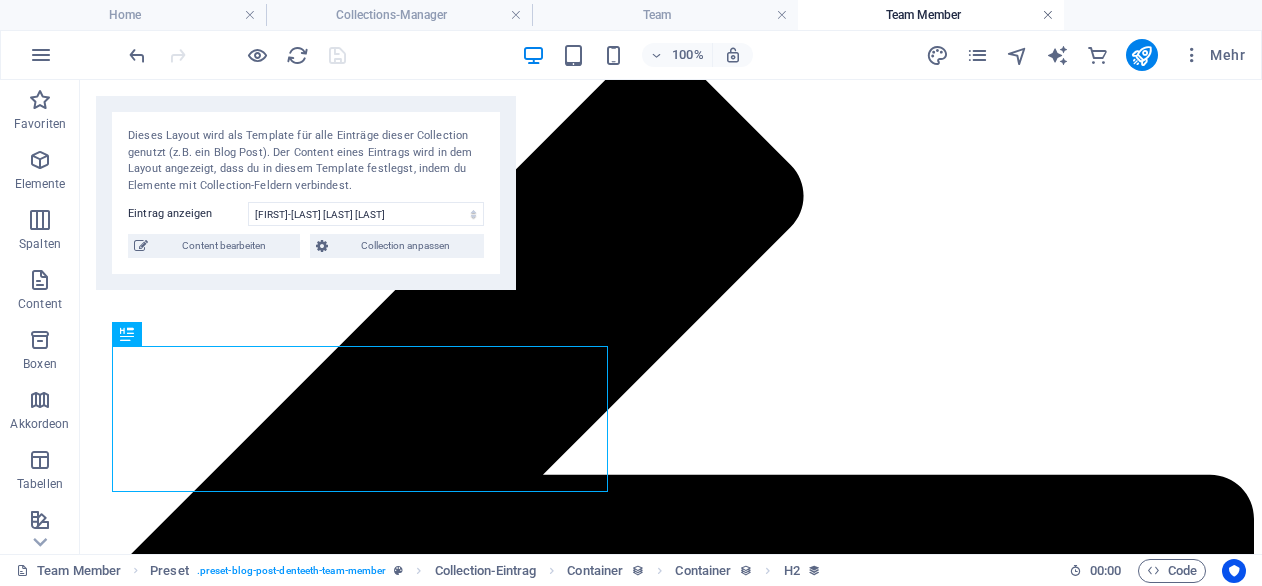 click at bounding box center (1048, 15) 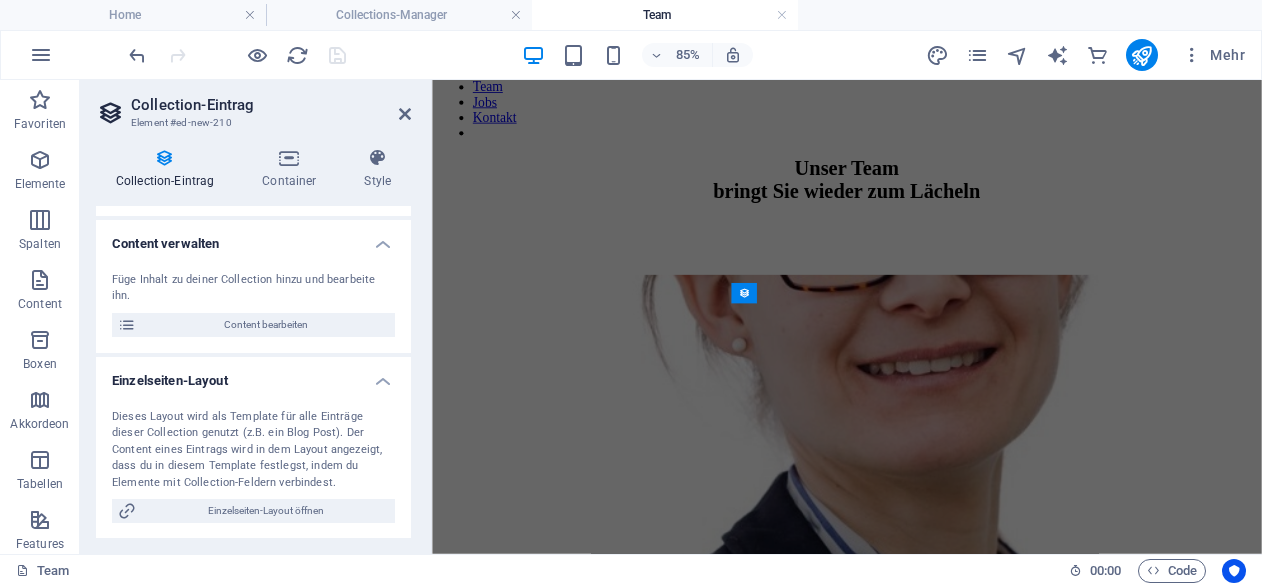 scroll, scrollTop: 184, scrollLeft: 0, axis: vertical 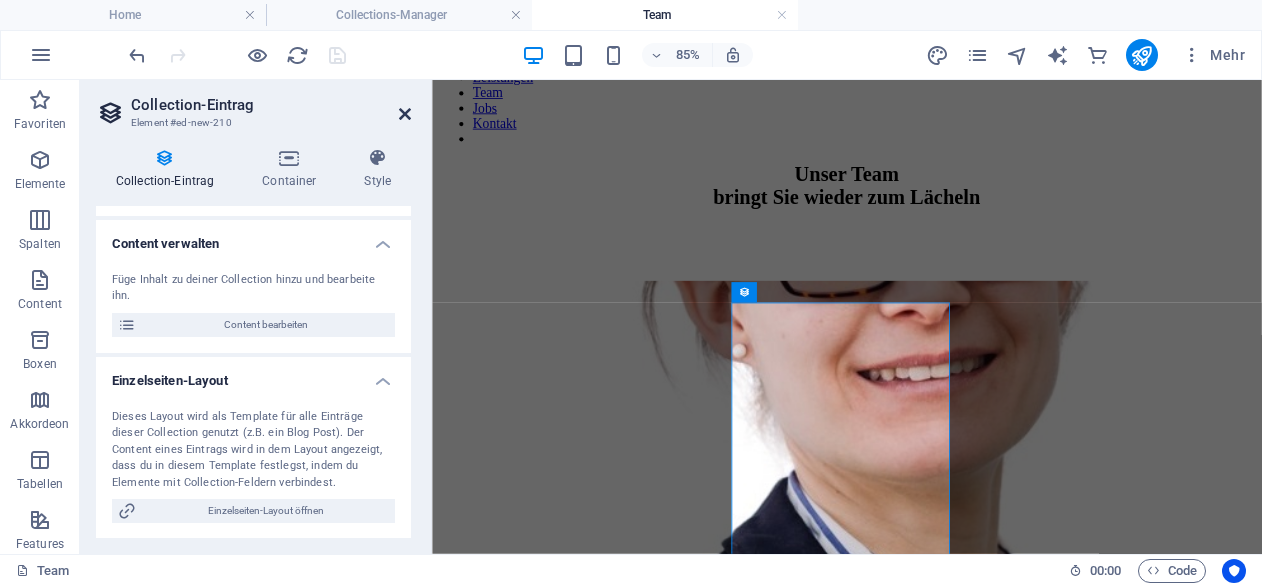 click at bounding box center [405, 114] 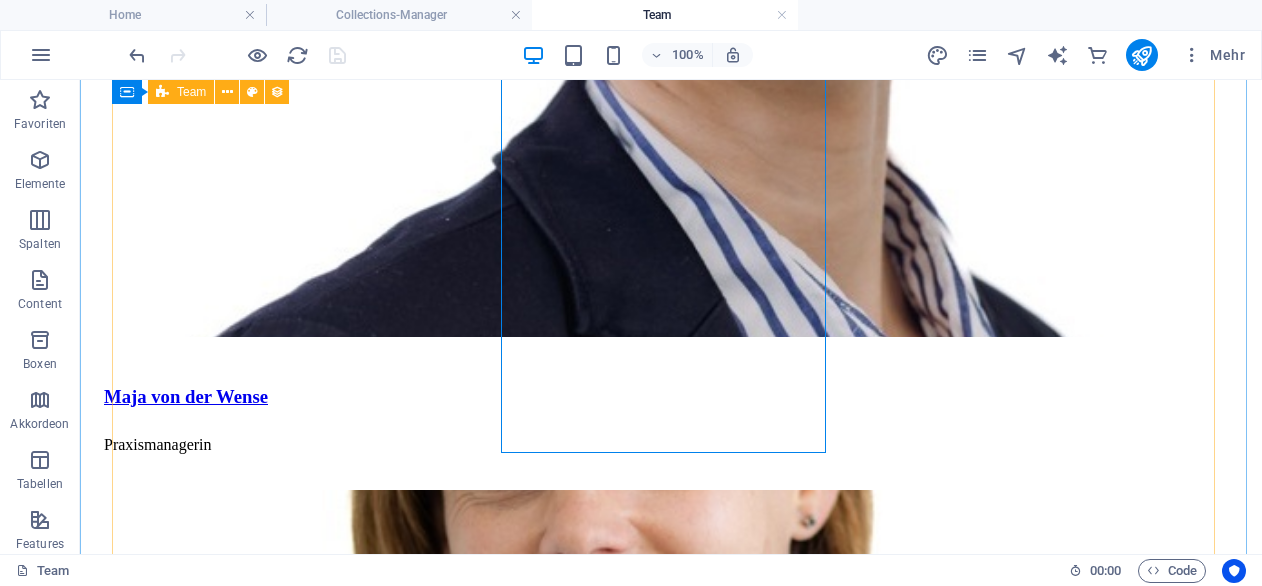 scroll, scrollTop: 657, scrollLeft: 0, axis: vertical 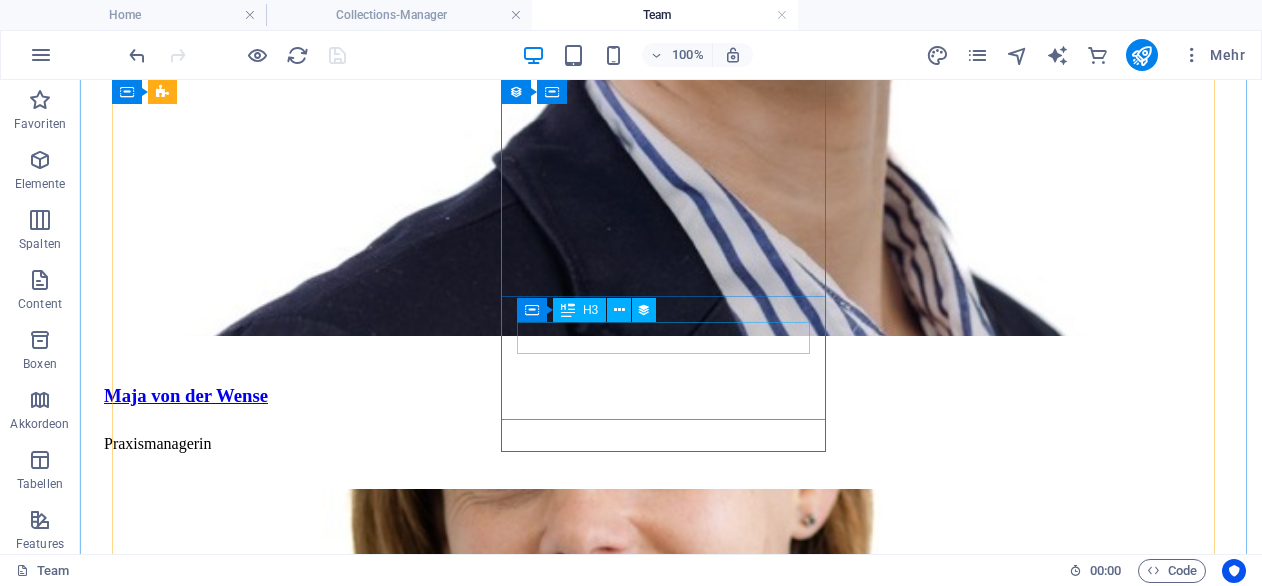 click on "Steffi Endres" at bounding box center [671, 1049] 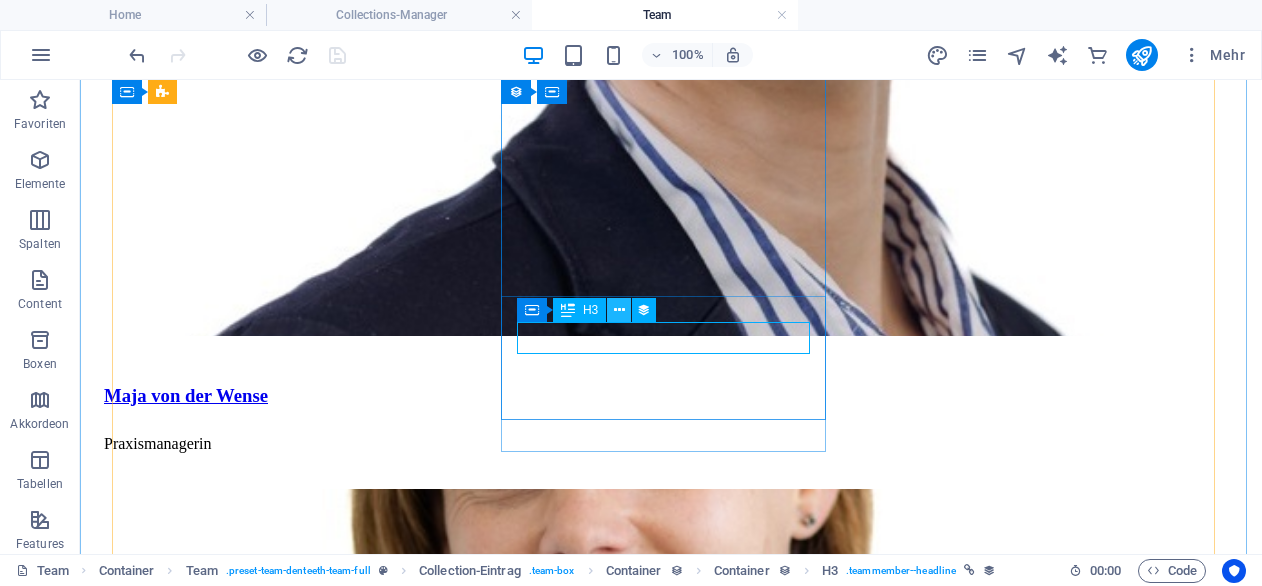 click at bounding box center (619, 310) 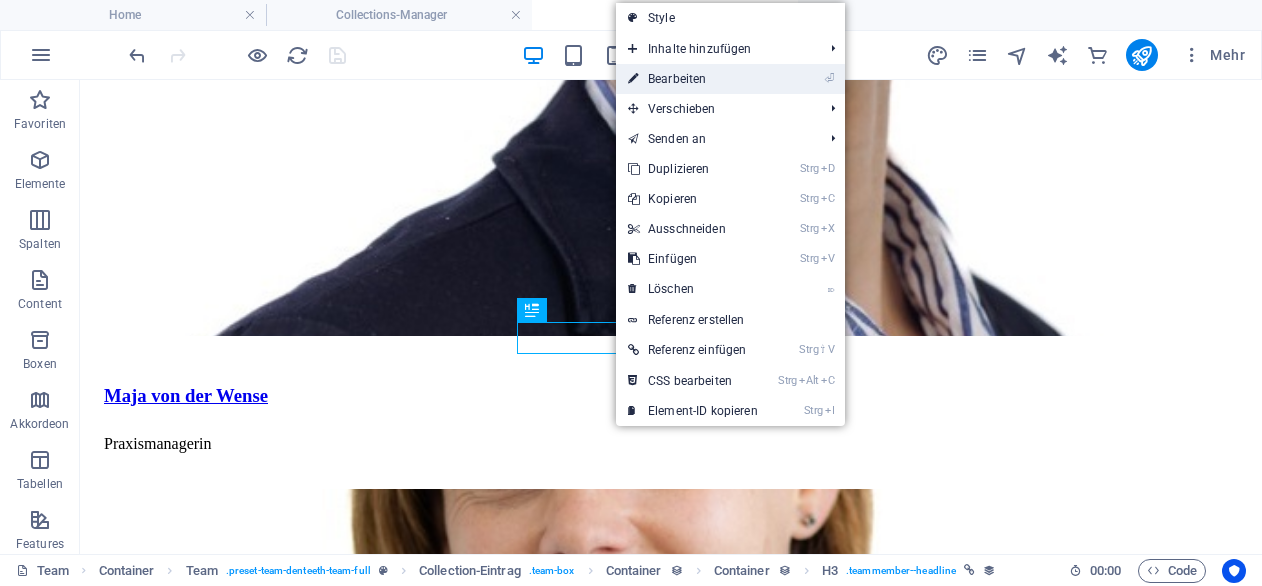 click on "⏎  Bearbeiten" at bounding box center (693, 79) 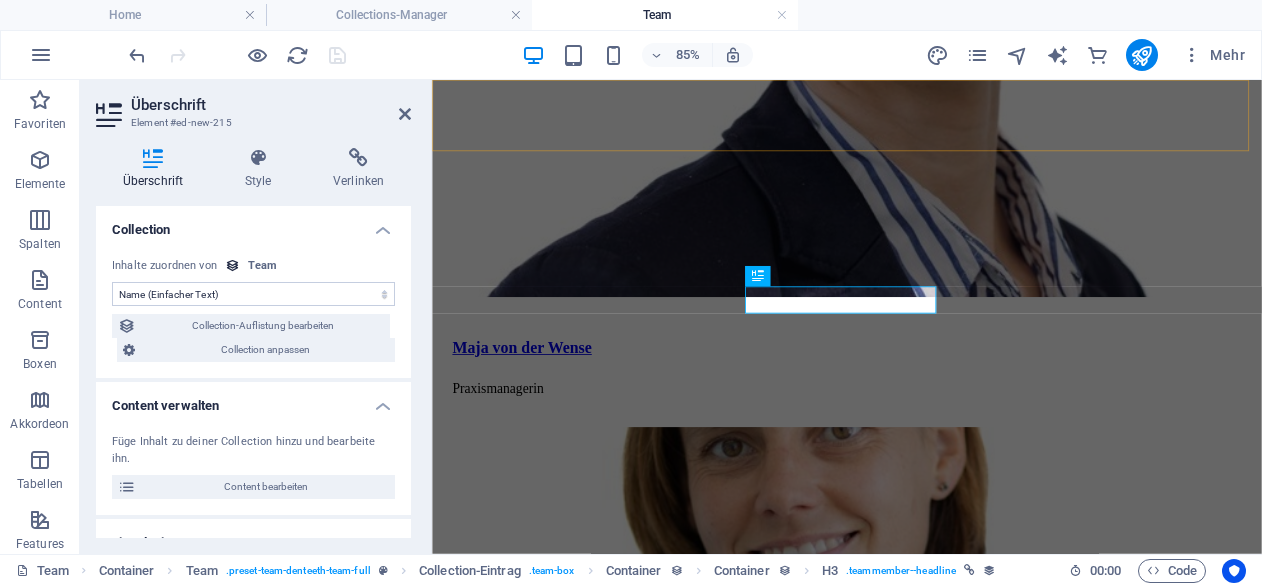 scroll, scrollTop: 730, scrollLeft: 0, axis: vertical 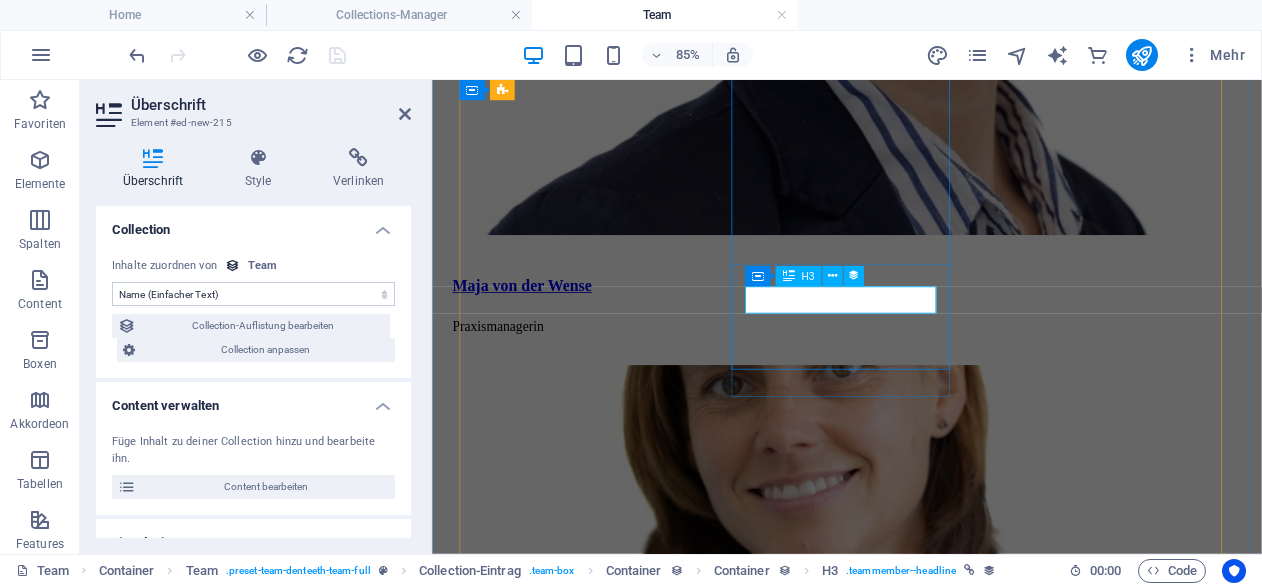 click on "Steffi Endres" at bounding box center (920, 976) 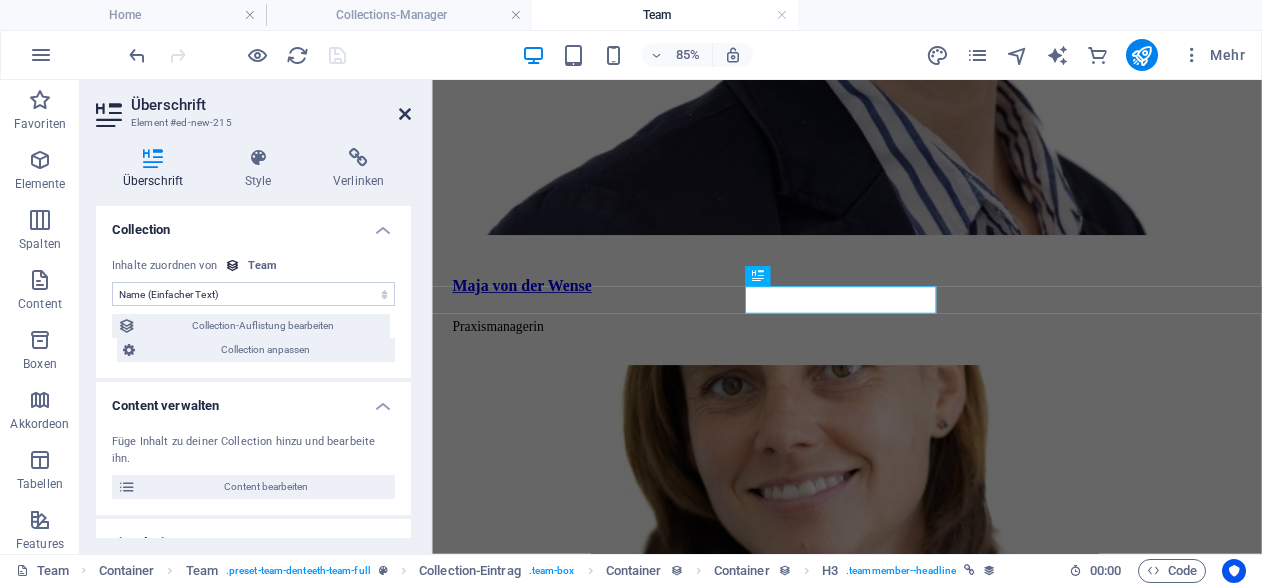 click at bounding box center (405, 114) 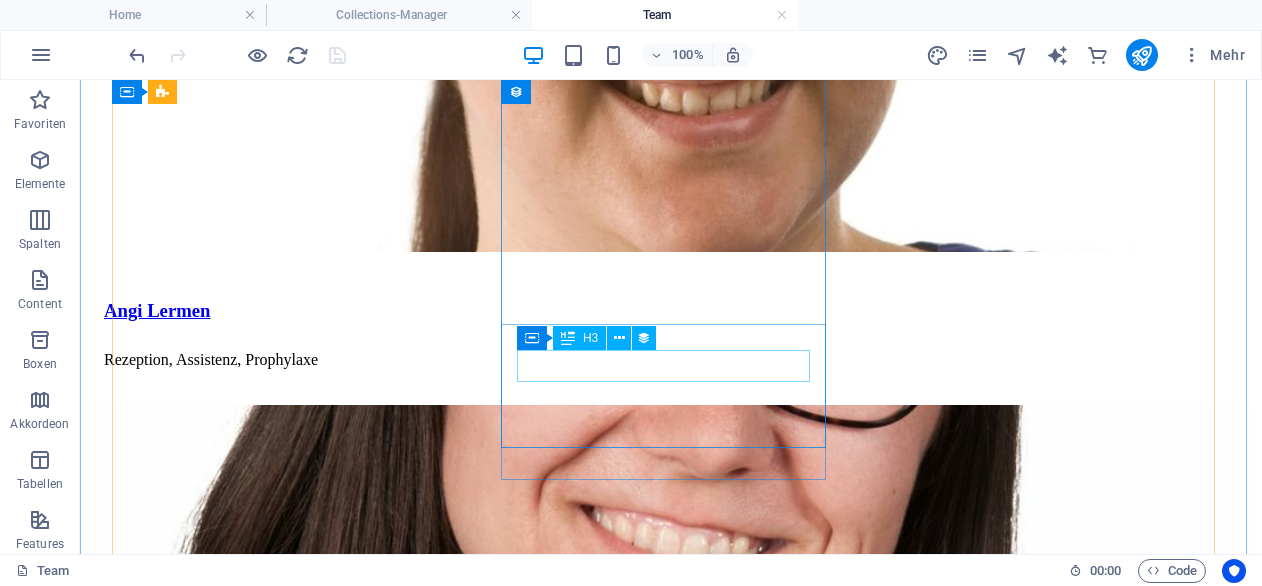 scroll, scrollTop: 2037, scrollLeft: 0, axis: vertical 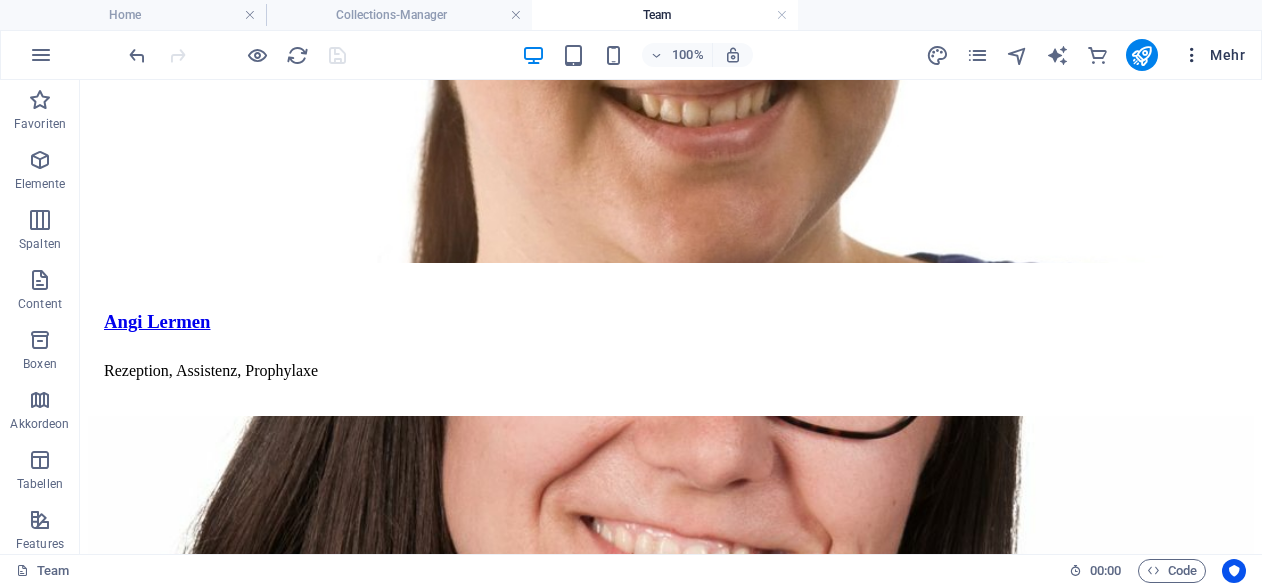 click on "Mehr" at bounding box center (1213, 55) 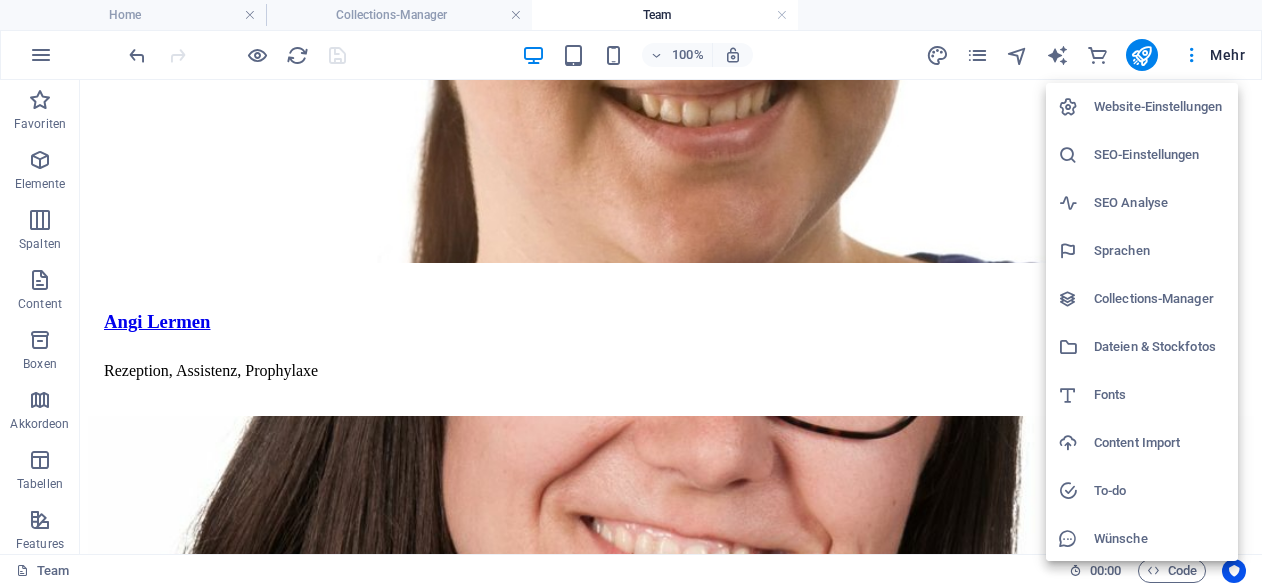 click on "Collections-Manager" at bounding box center (1160, 299) 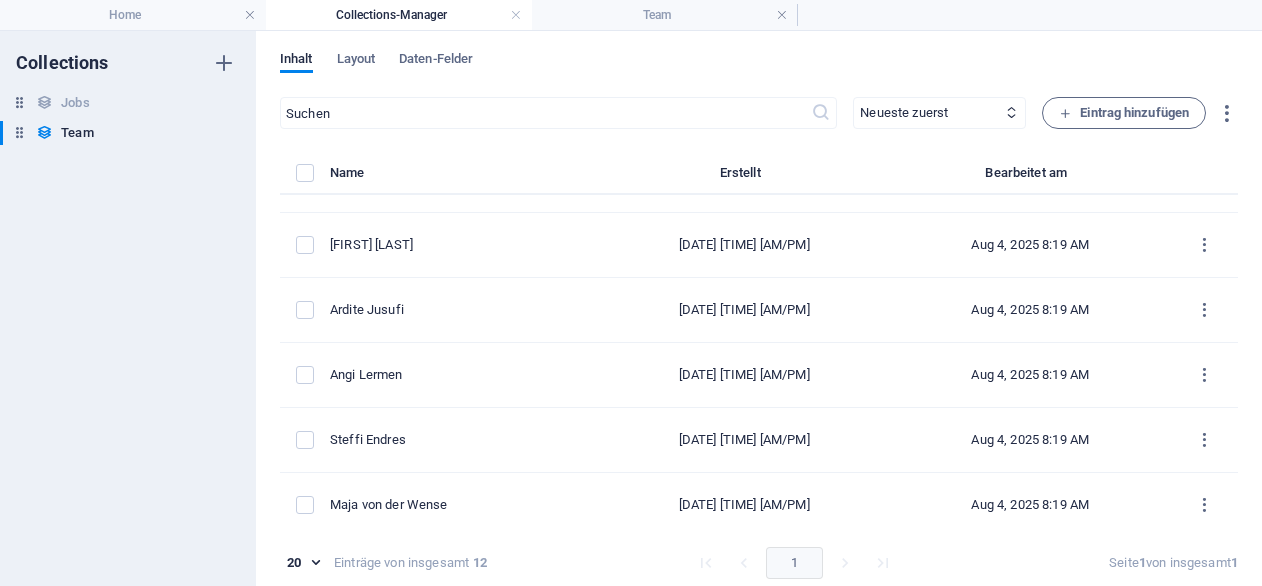 scroll, scrollTop: 440, scrollLeft: 0, axis: vertical 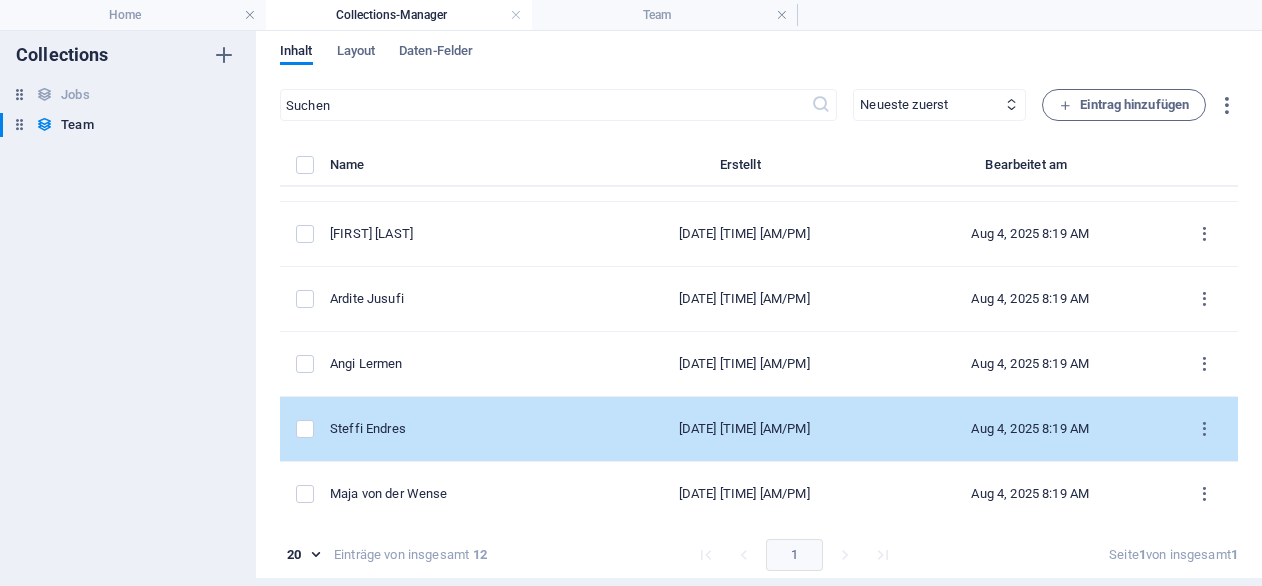 click on "Steffi Endres" at bounding box center [456, 429] 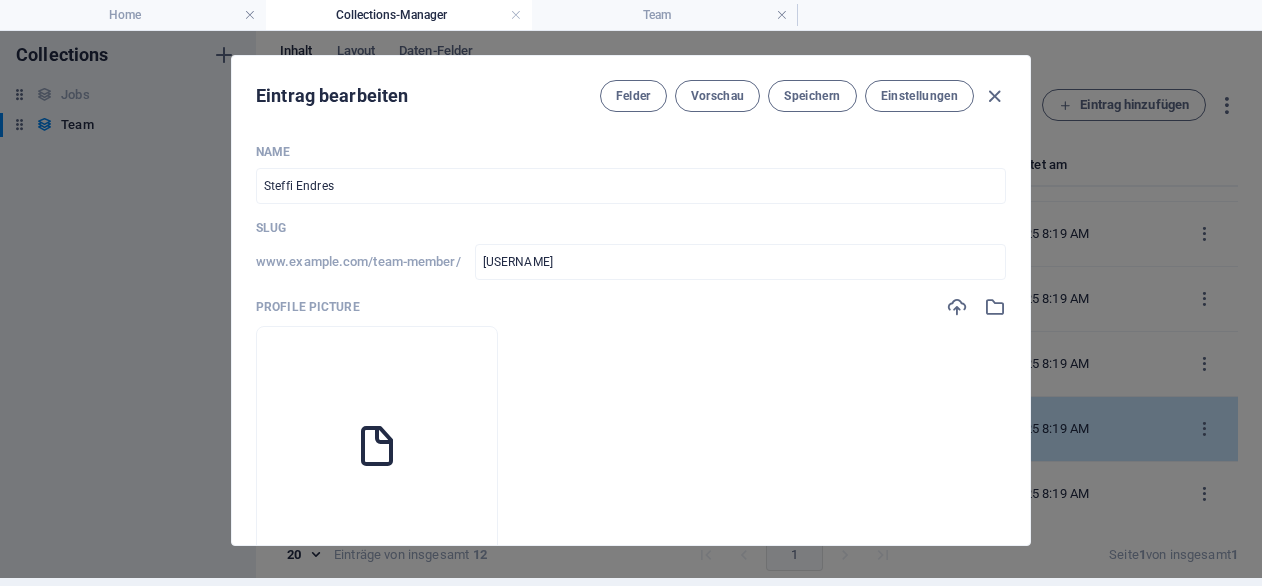 scroll, scrollTop: 0, scrollLeft: 0, axis: both 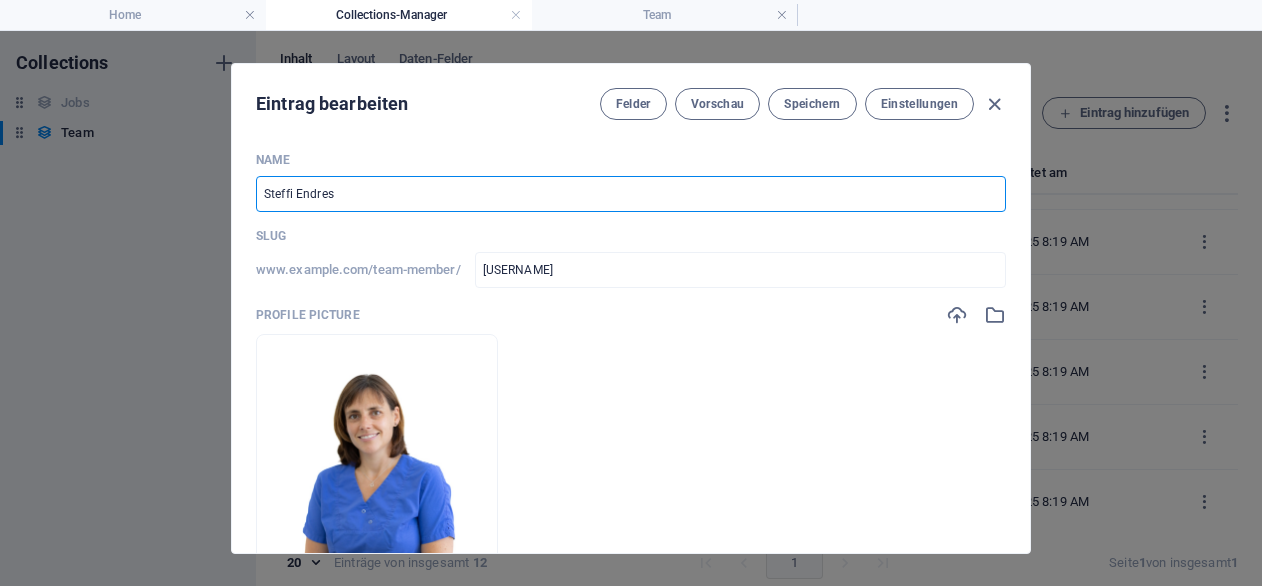 click on "Steffi Endres" at bounding box center (631, 194) 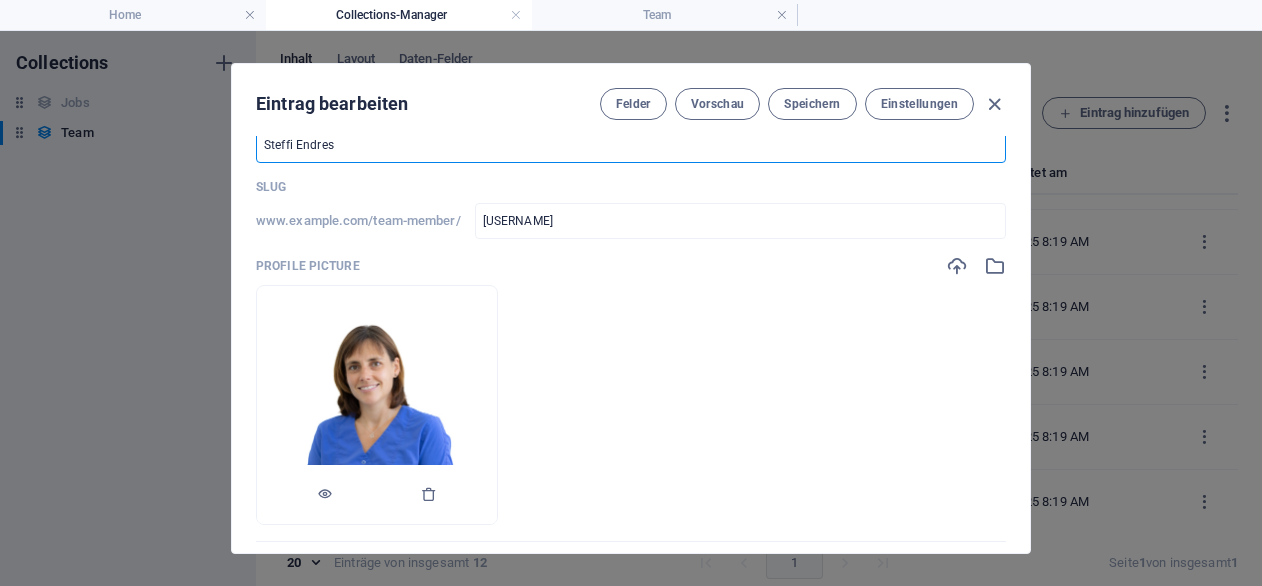 scroll, scrollTop: 48, scrollLeft: 0, axis: vertical 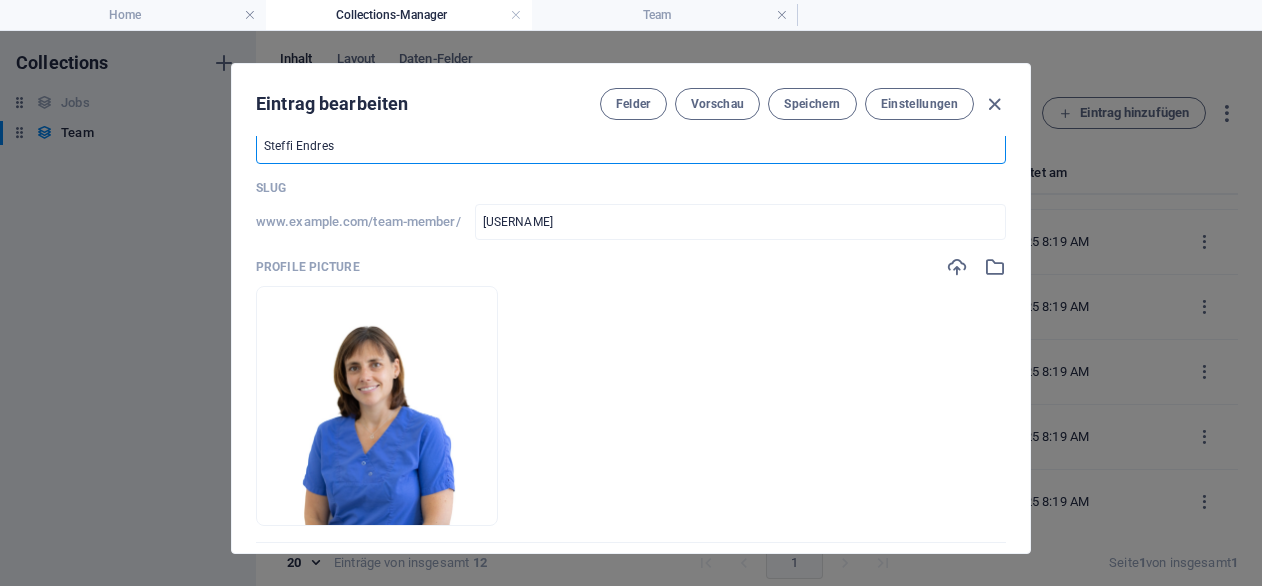 click on "Steffi Endres" at bounding box center (631, 146) 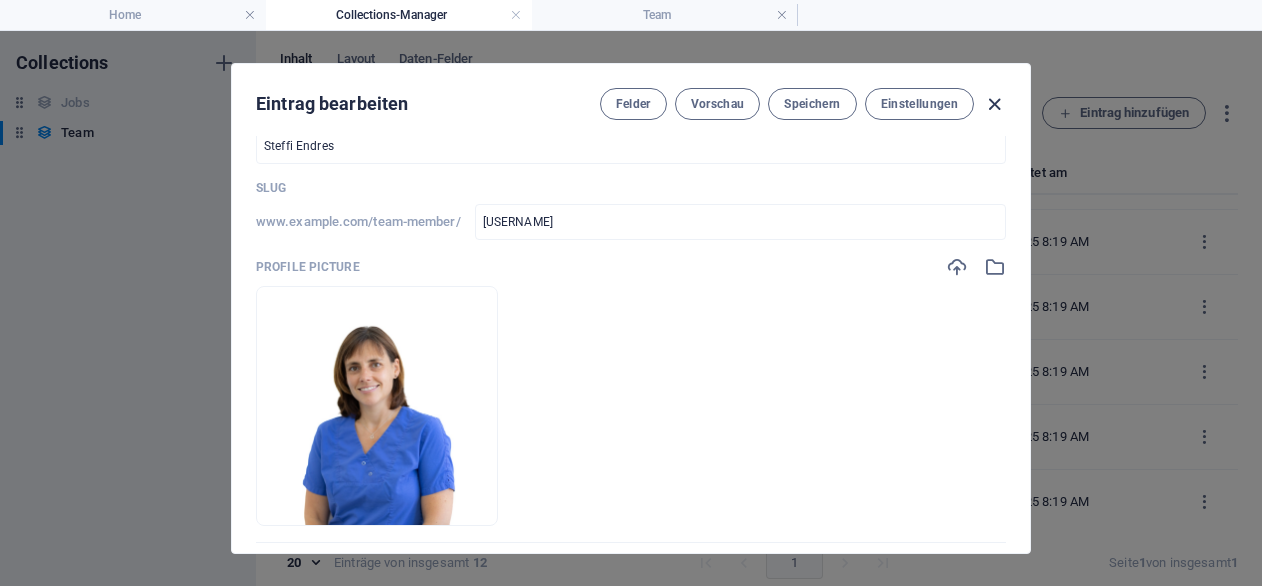 click at bounding box center (994, 104) 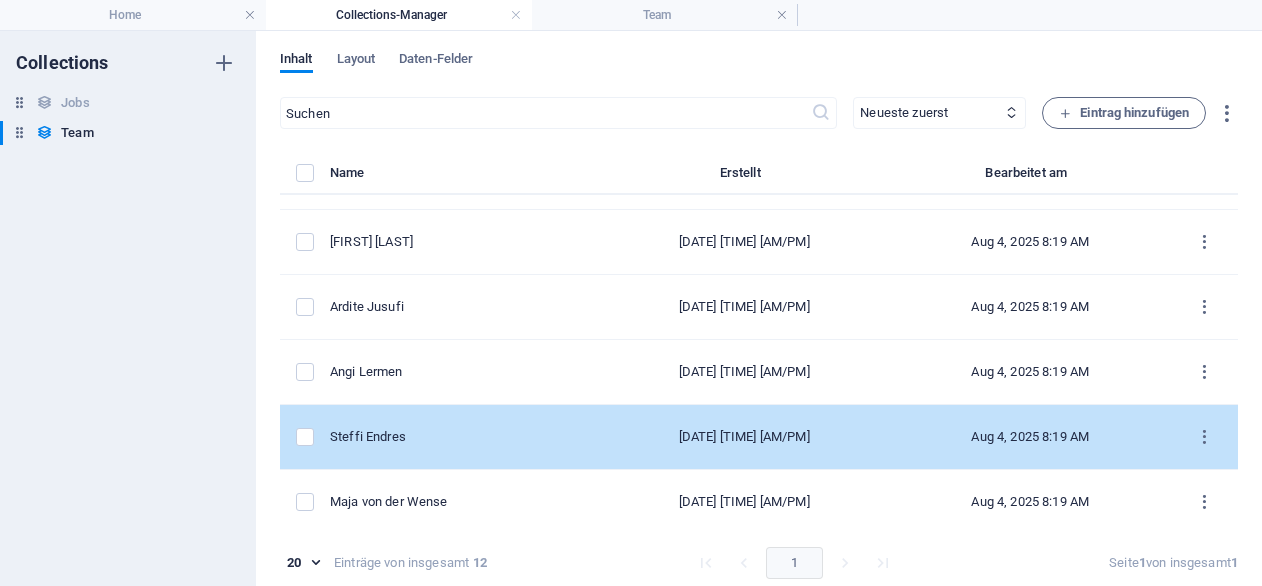 scroll, scrollTop: 8, scrollLeft: 0, axis: vertical 